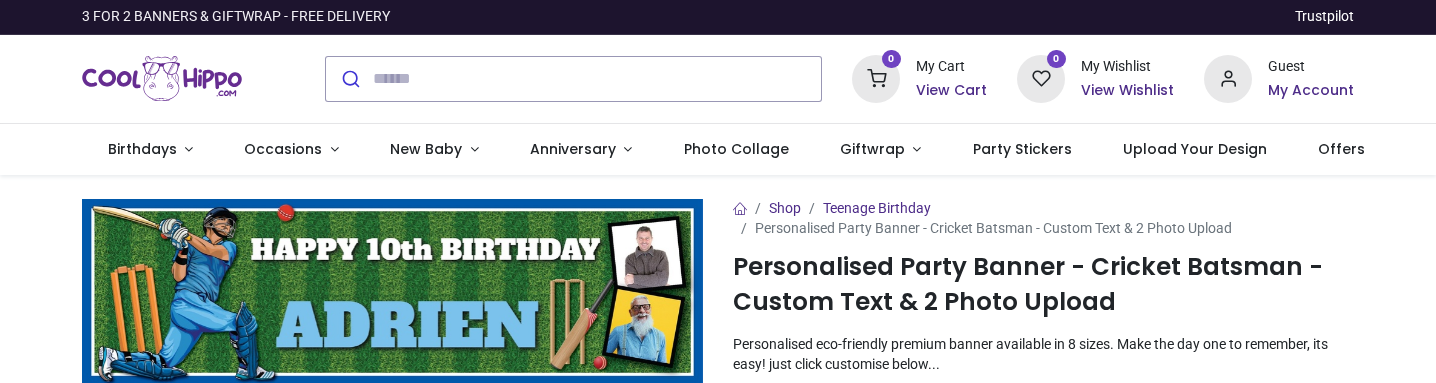 scroll, scrollTop: 0, scrollLeft: 0, axis: both 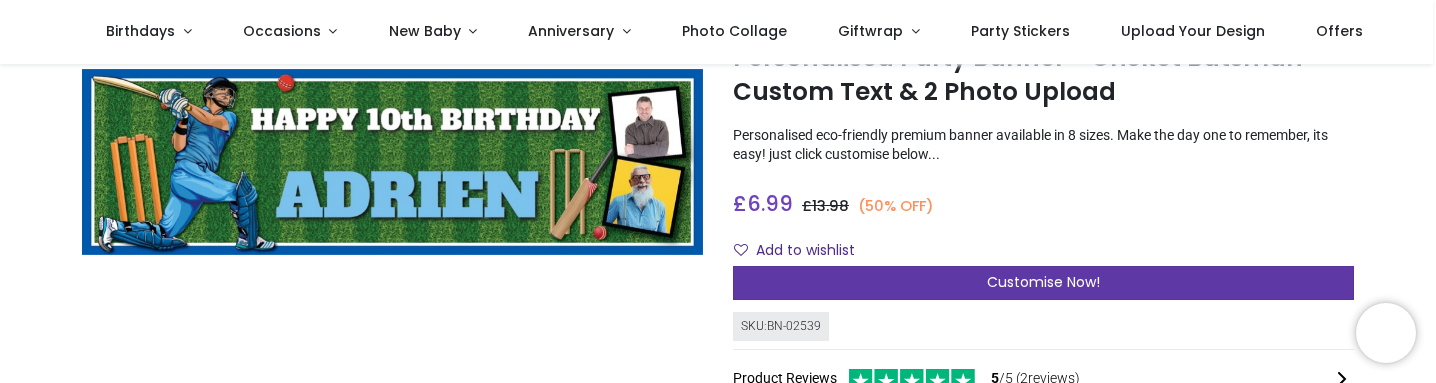 click on "Customise Now!" at bounding box center (1043, 282) 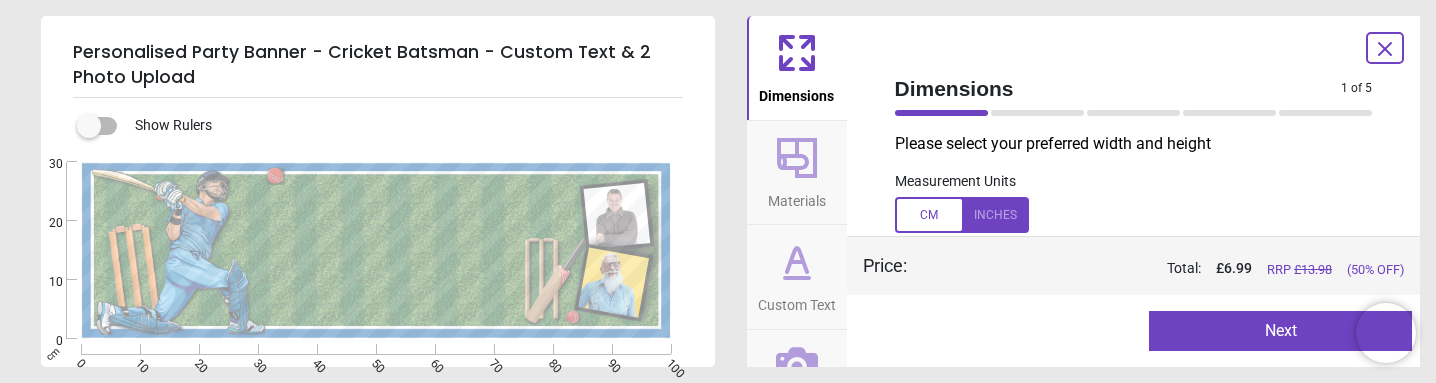 click at bounding box center (962, 215) 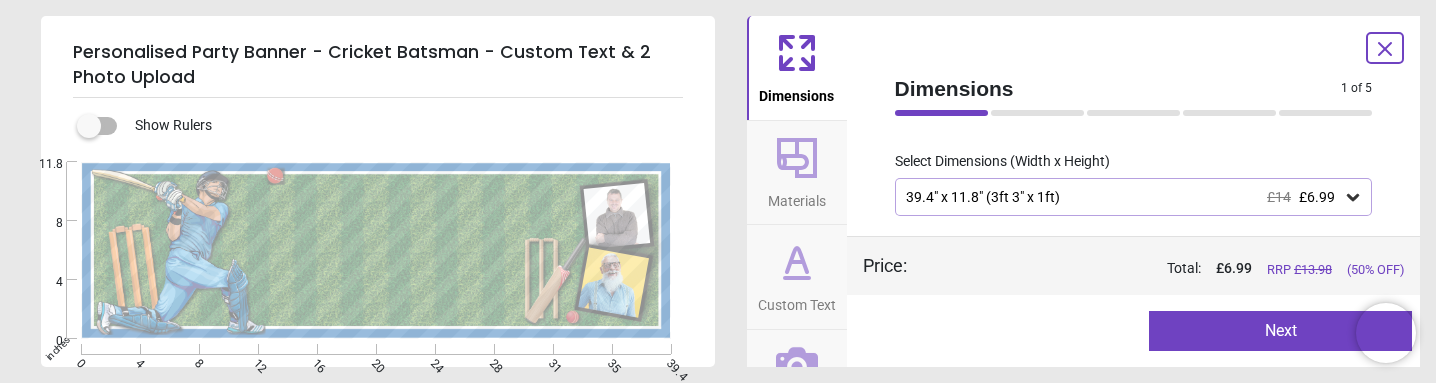 scroll, scrollTop: 110, scrollLeft: 0, axis: vertical 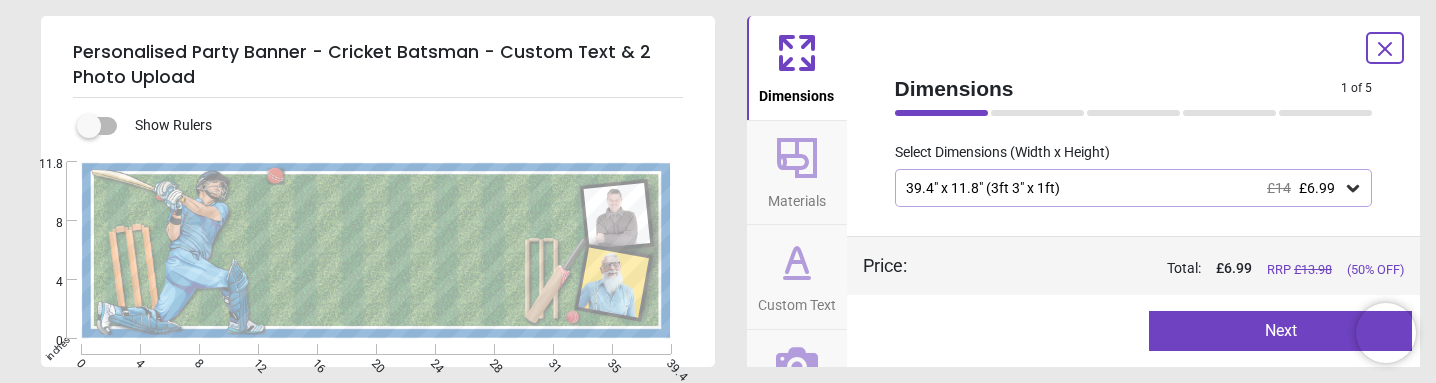 click 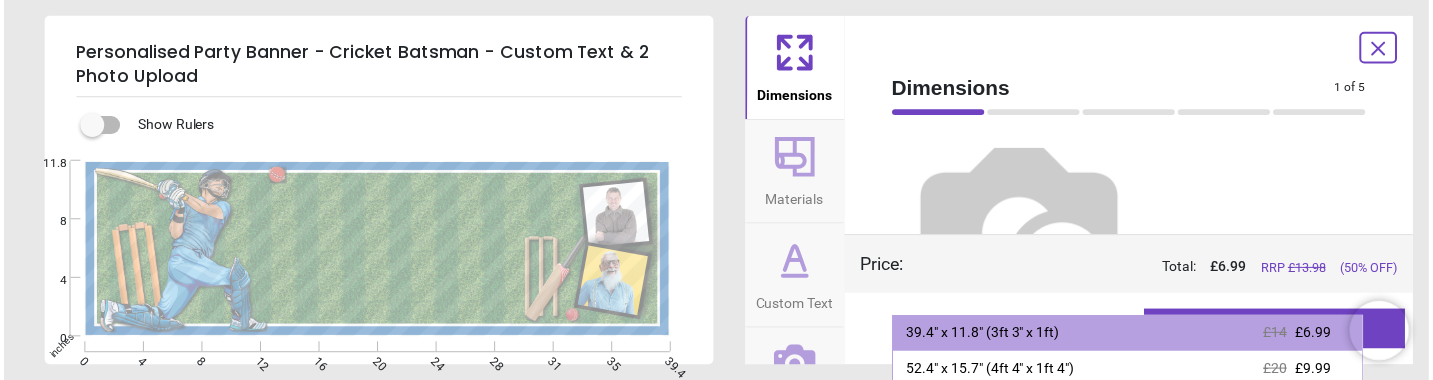 scroll, scrollTop: 250, scrollLeft: 0, axis: vertical 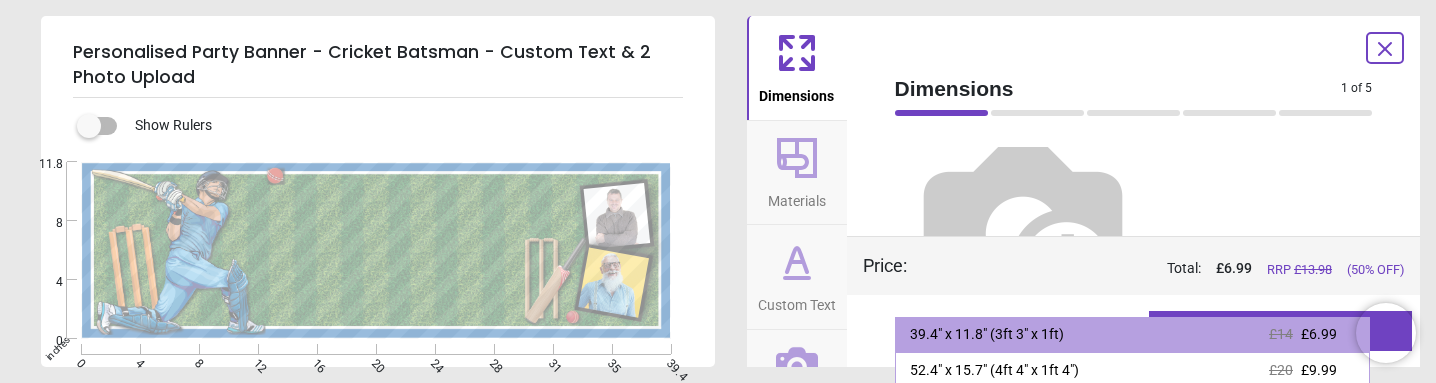 click at bounding box center [1023, 227] 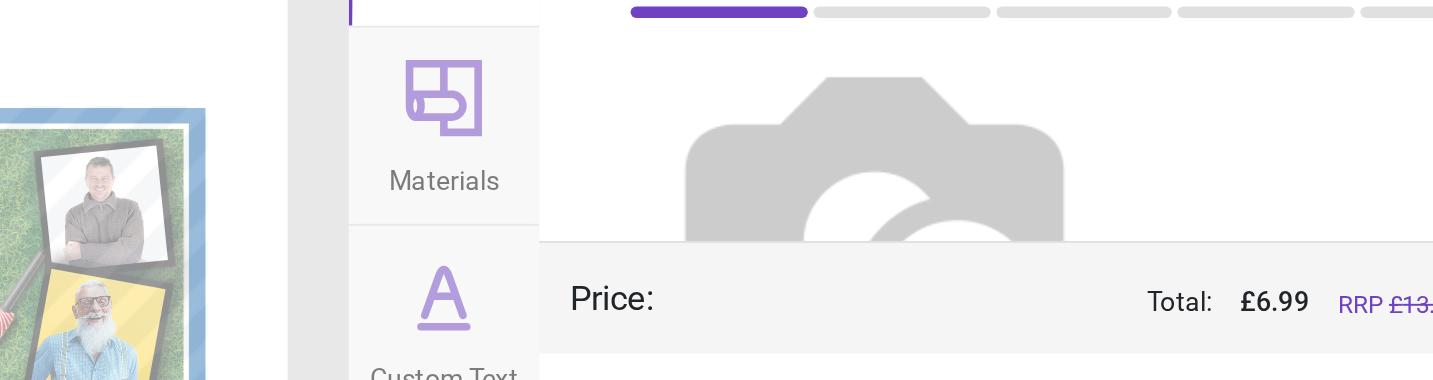 click at bounding box center [1021, 227] 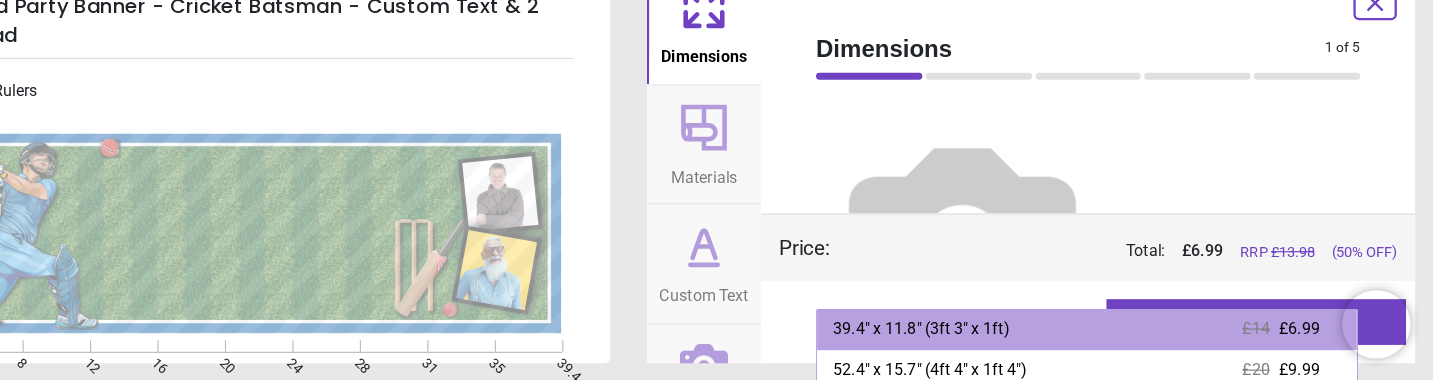 scroll, scrollTop: 302, scrollLeft: 0, axis: vertical 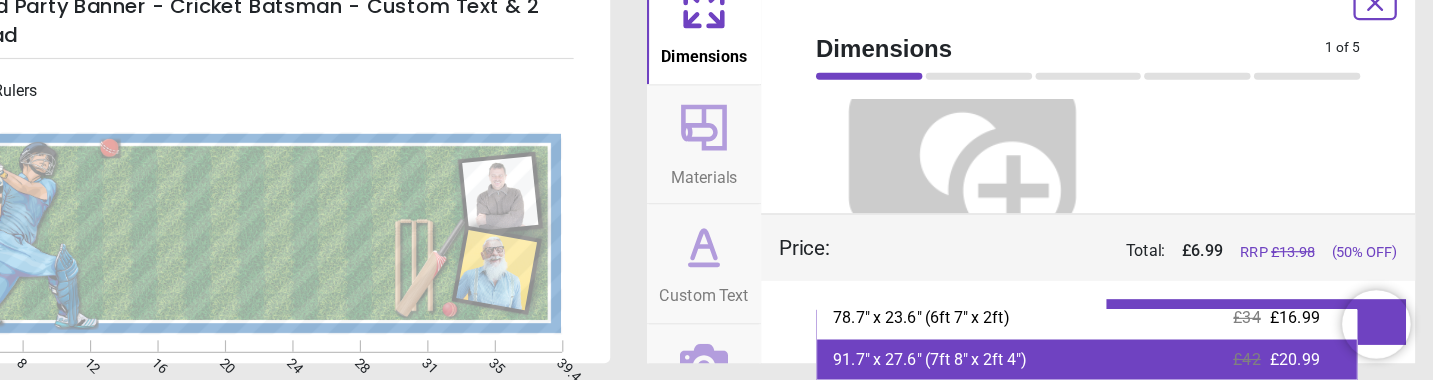 click on "91.7"  x  27.6"    (7ft 8" x 2ft 4")   £42 £20.99" at bounding box center (1130, 361) 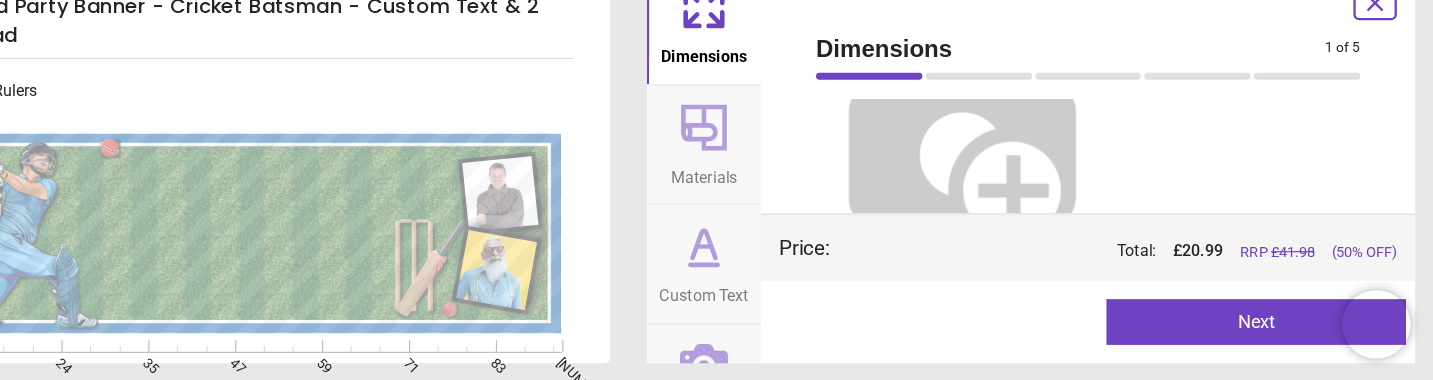 click on "Next" at bounding box center (1278, 328) 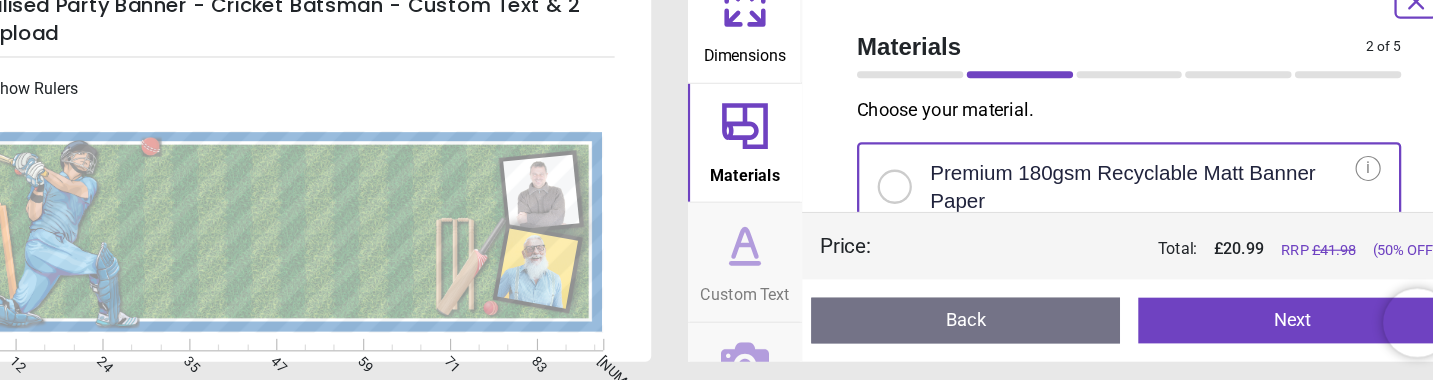 scroll, scrollTop: 0, scrollLeft: 0, axis: both 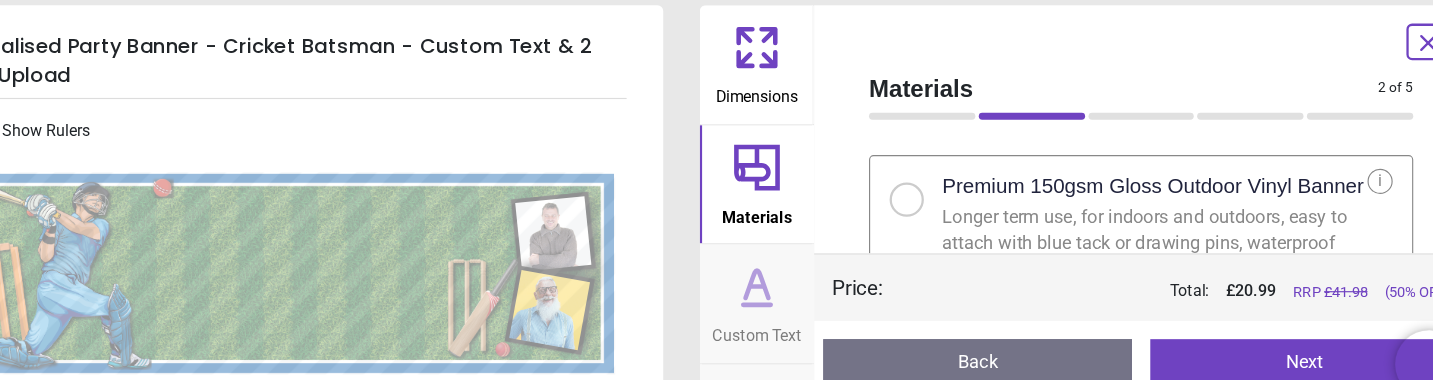 click at bounding box center (926, 186) 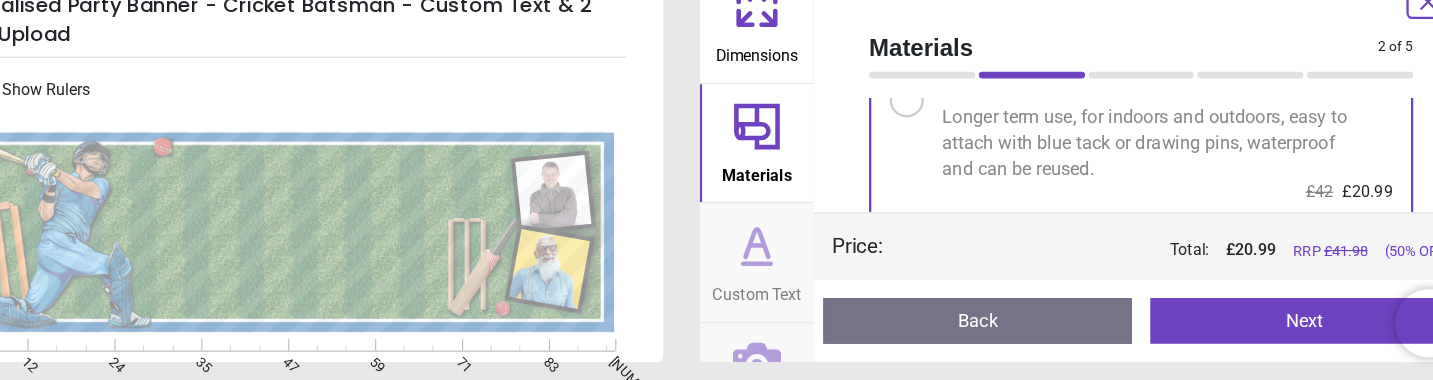 scroll, scrollTop: 258, scrollLeft: 0, axis: vertical 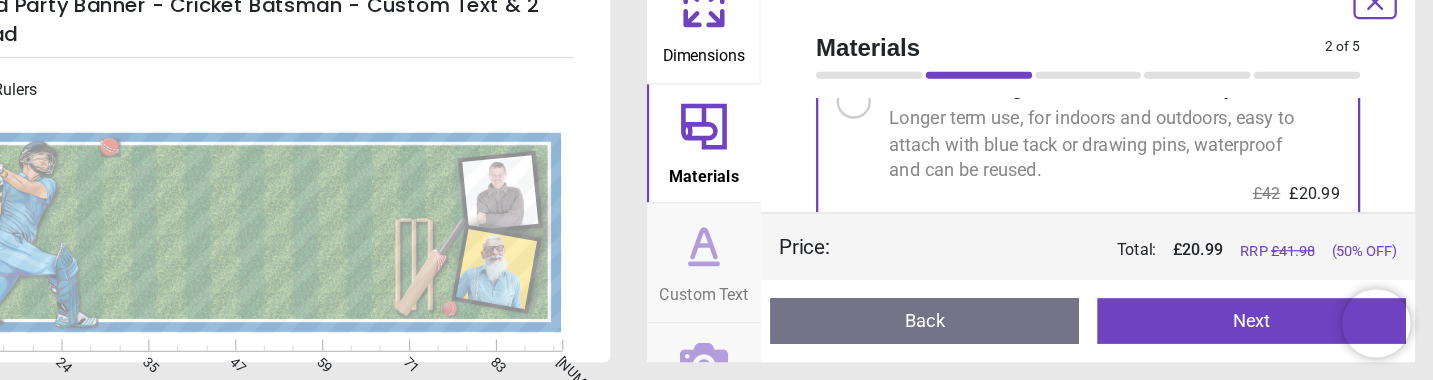 click on "Preview Back Next Next" at bounding box center [1131, 328] 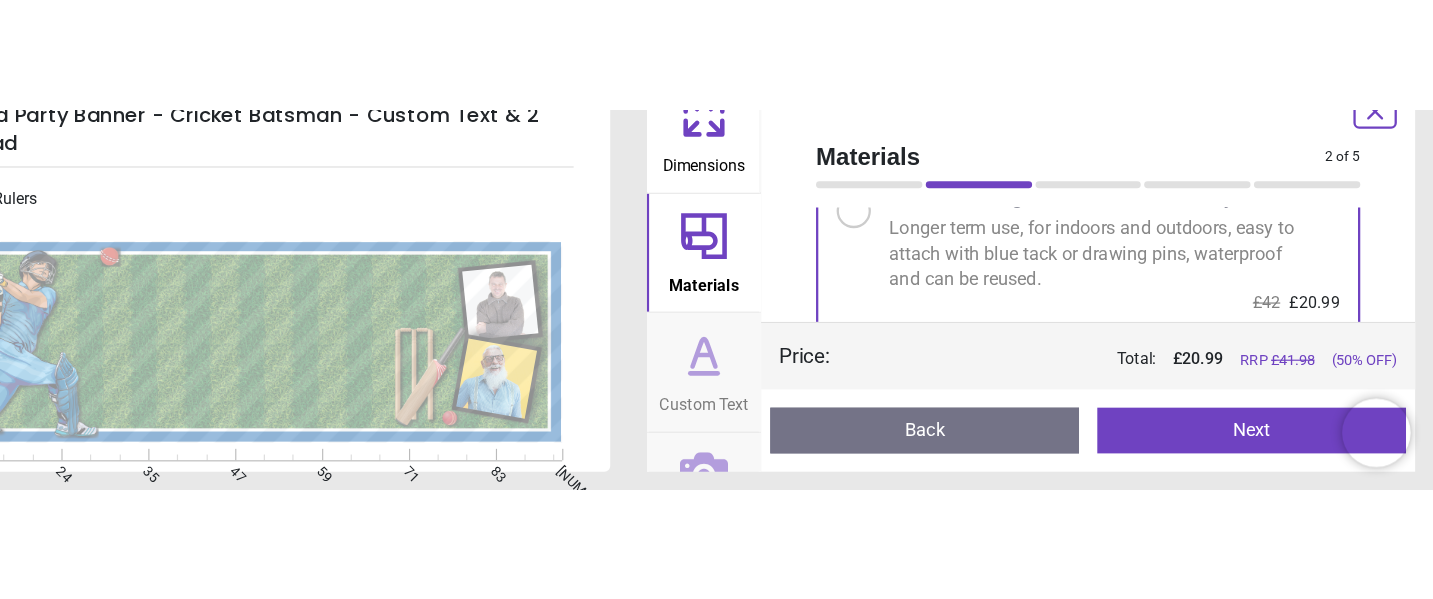 scroll, scrollTop: 0, scrollLeft: 0, axis: both 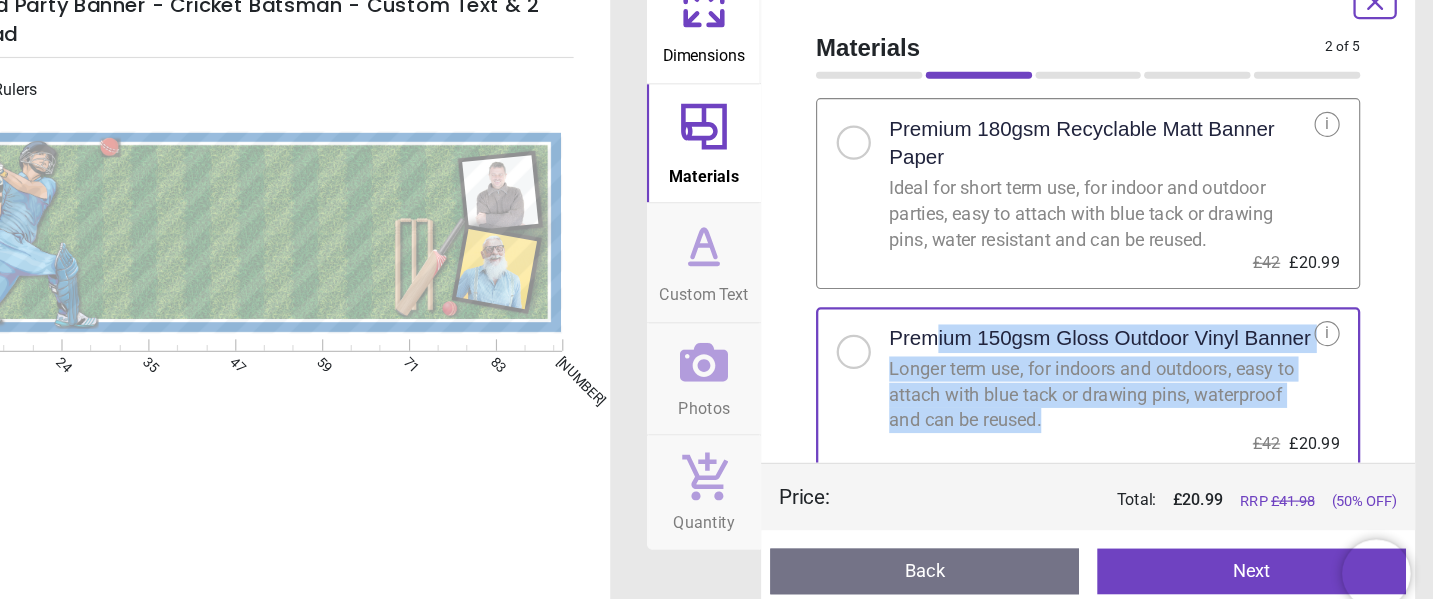 click on "Choose your material . Premium 180gsm Recyclable Matt Banner Paper Ideal for short term use, for indoor and outdoor parties, easy to attach with blue tack or drawing pins, water resistant and can be reused. £42 £20.99 i Premium 150gsm Gloss Outdoor Vinyl Banner Longer term use, for indoors and outdoors, easy to attach with blue tack or drawing pins, waterproof and can be reused. £42 £20.99 i" at bounding box center (1131, 292) 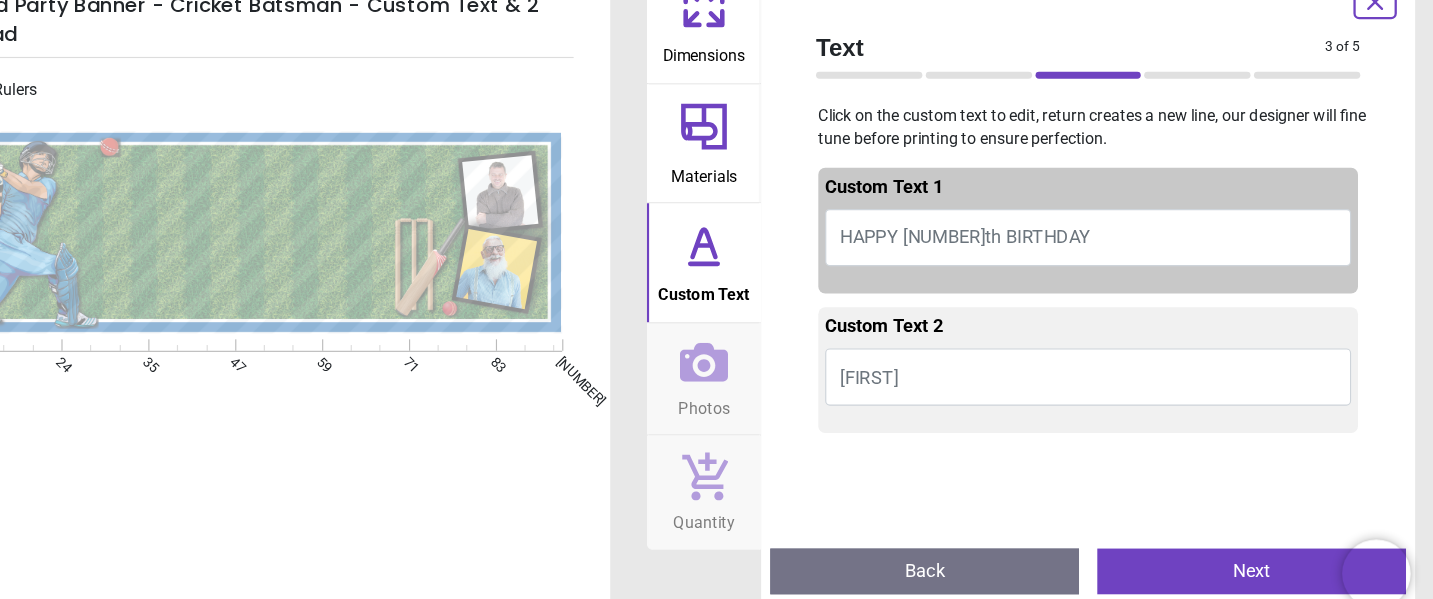 click on "HAPPY 10th BIRTHDAY" at bounding box center [1023, 254] 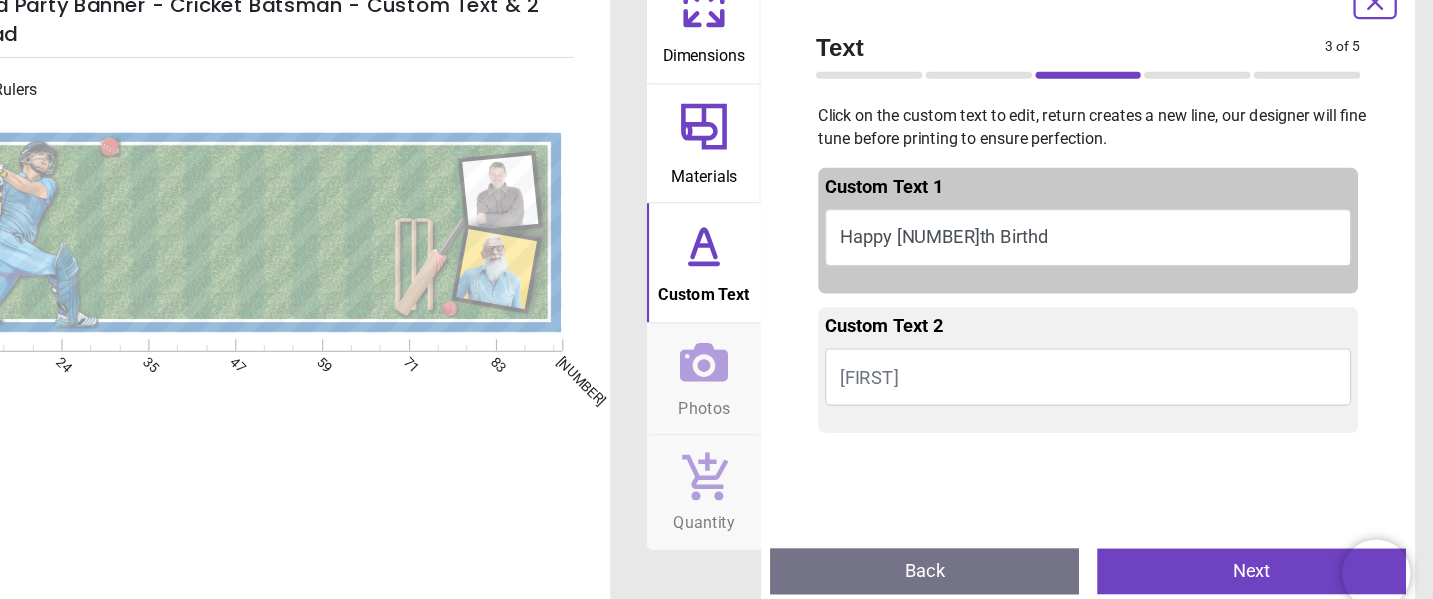 scroll, scrollTop: 0, scrollLeft: 0, axis: both 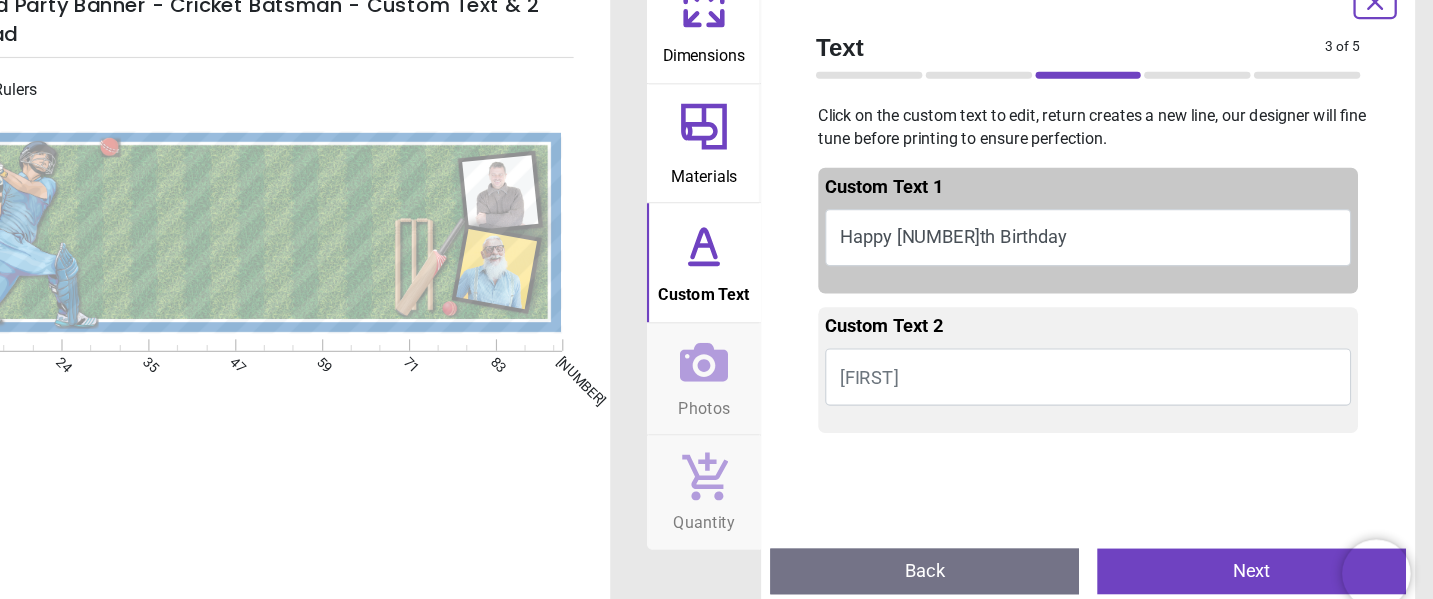 type on "**********" 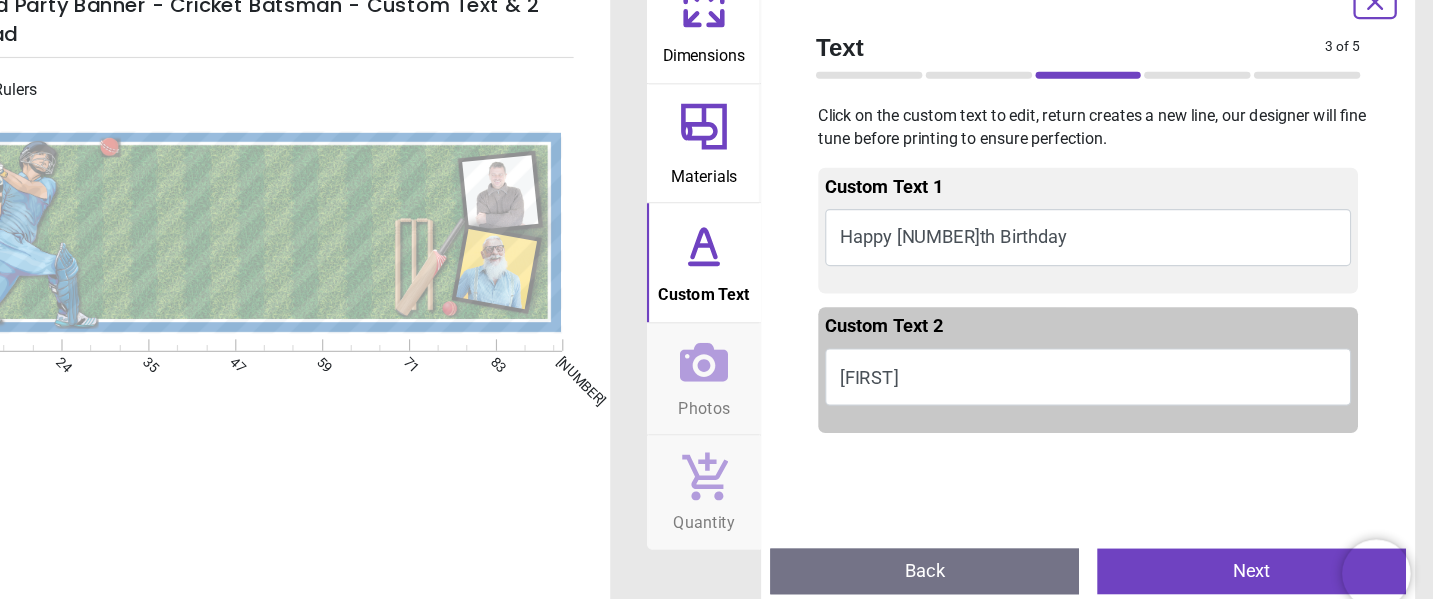 scroll, scrollTop: 0, scrollLeft: 0, axis: both 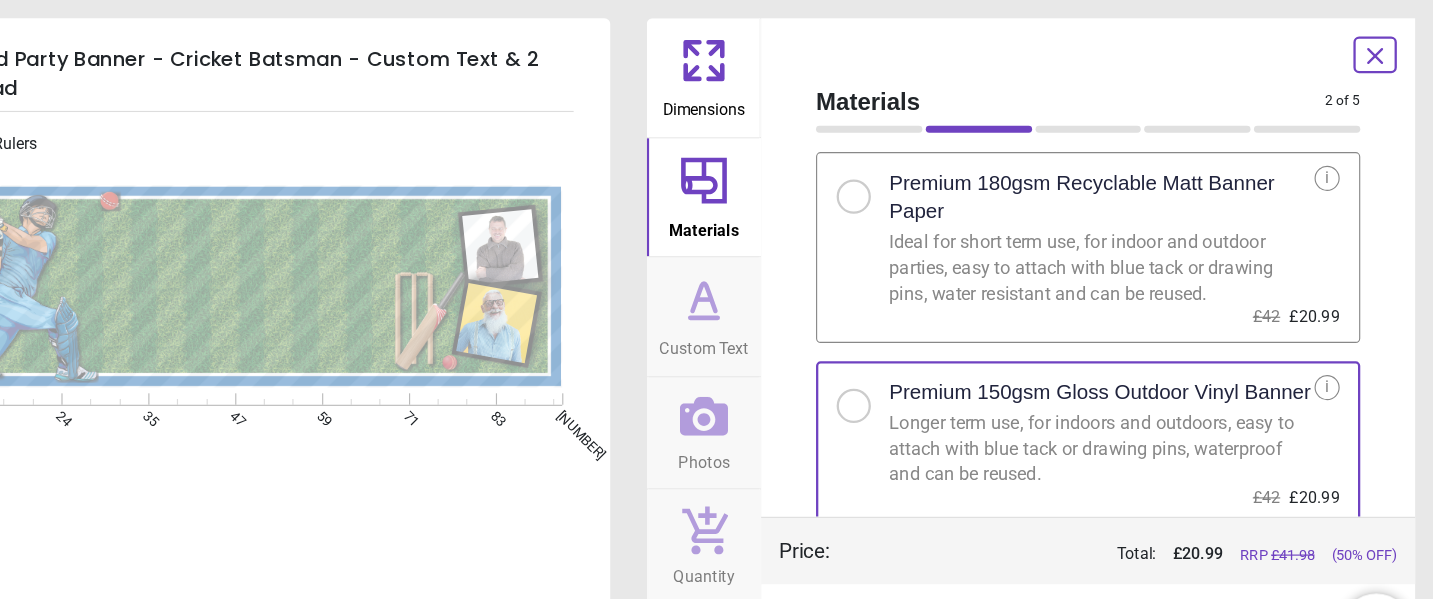 click 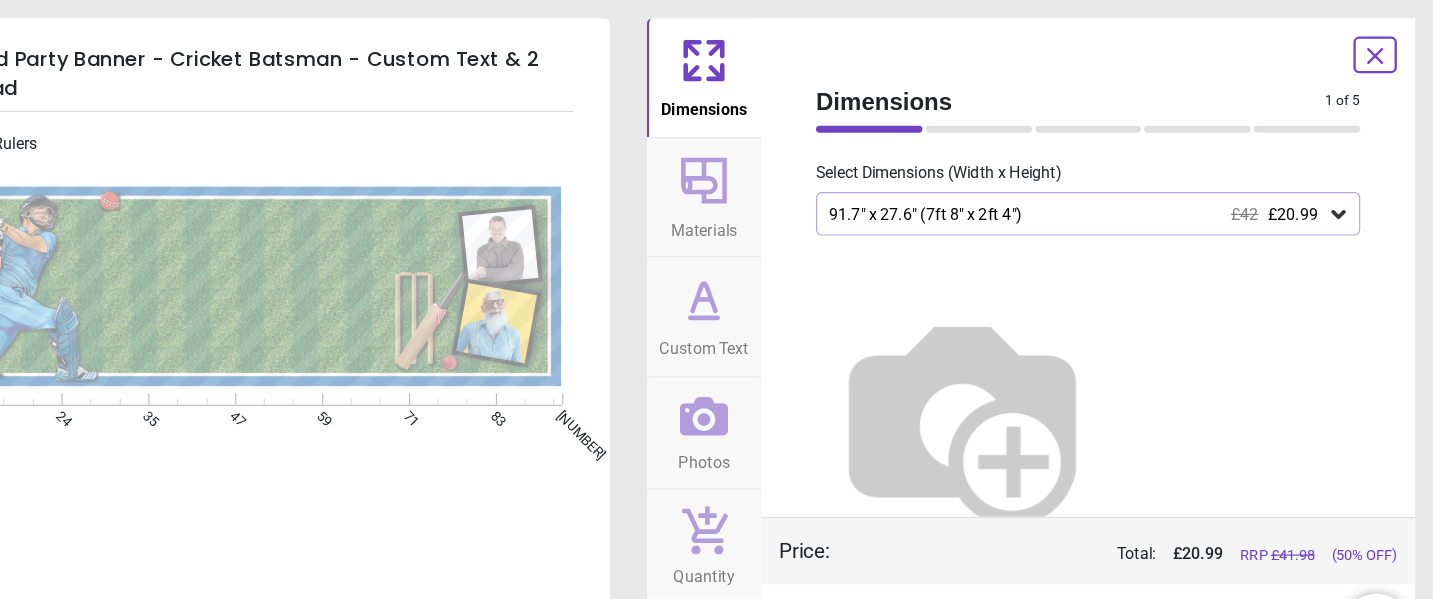 scroll, scrollTop: 110, scrollLeft: 0, axis: vertical 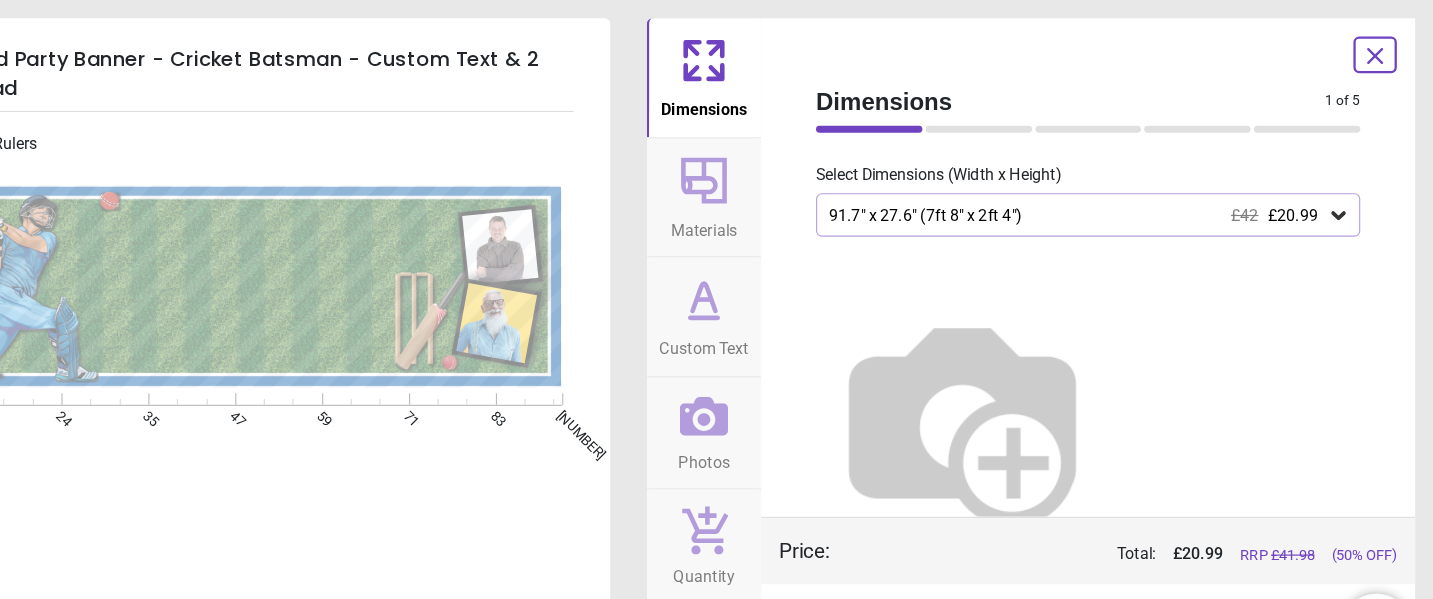 click on "91.7"  x  27.6"    (7ft 8" x 2ft 4")   £42 £20.99" at bounding box center [1121, 188] 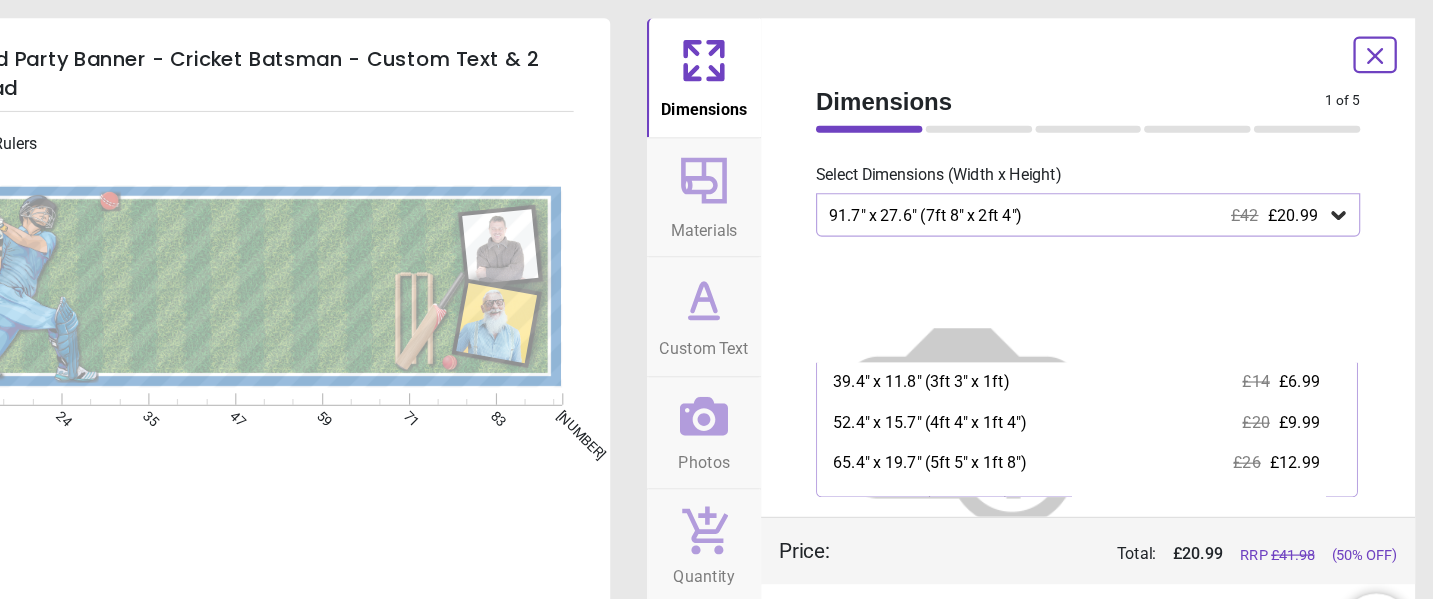 scroll, scrollTop: 58, scrollLeft: 0, axis: vertical 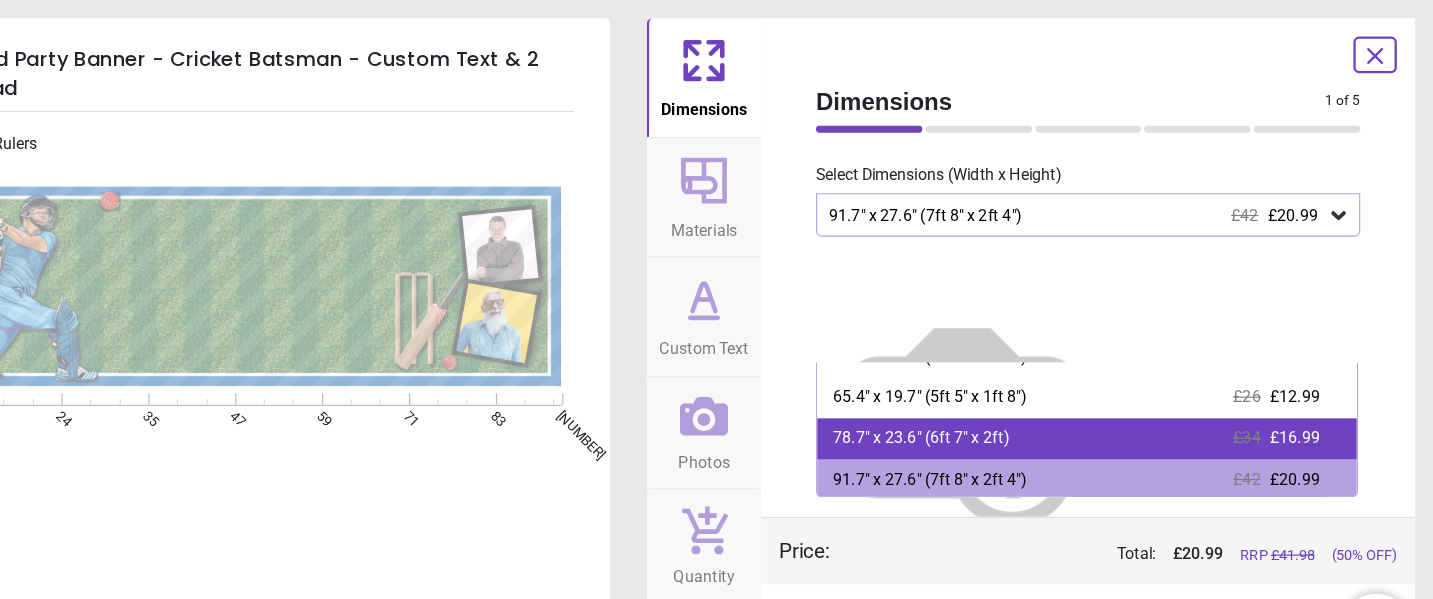 click on "78.7"  x  23.6"    (6ft 7" x 2ft)   £34 £16.99" at bounding box center [1130, 384] 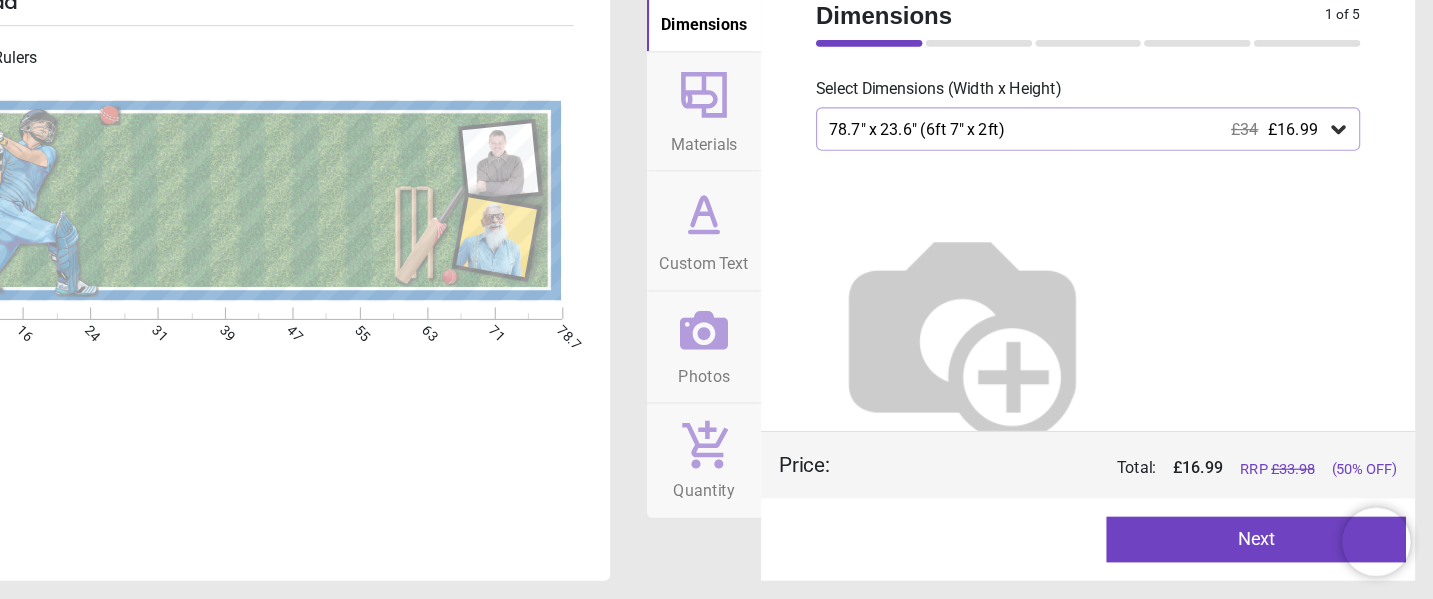 scroll, scrollTop: 2, scrollLeft: 0, axis: vertical 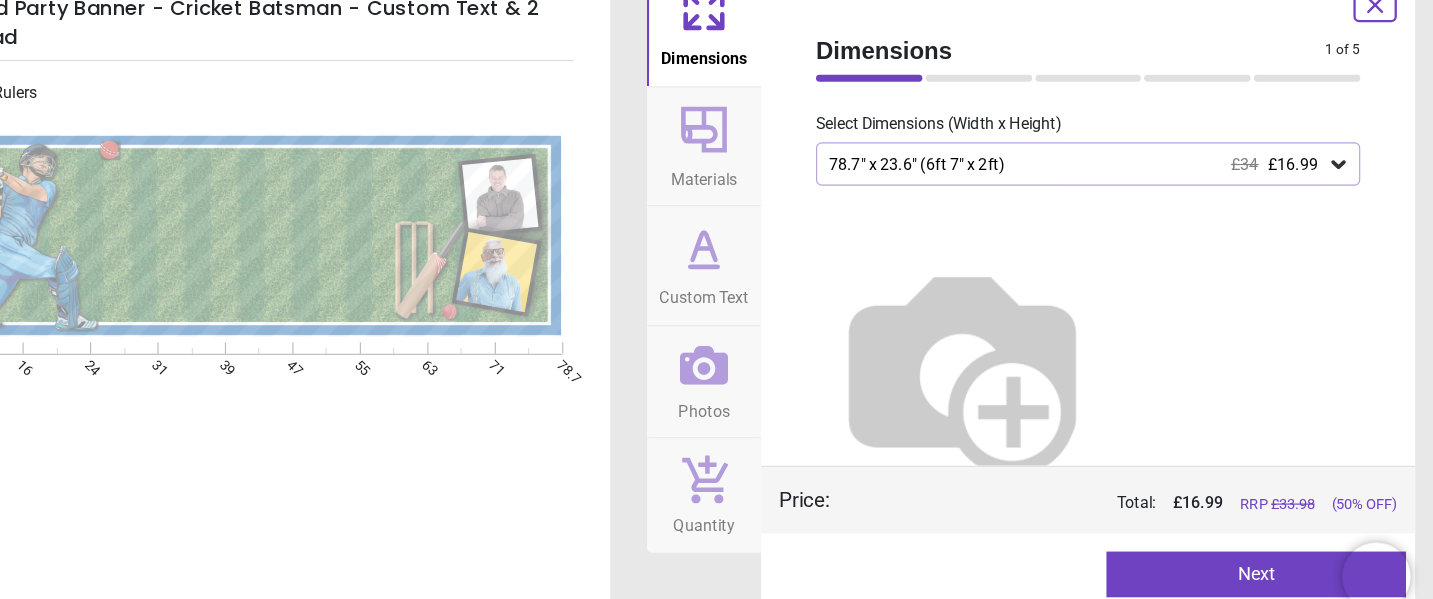 click on "Photos" at bounding box center (795, 400) 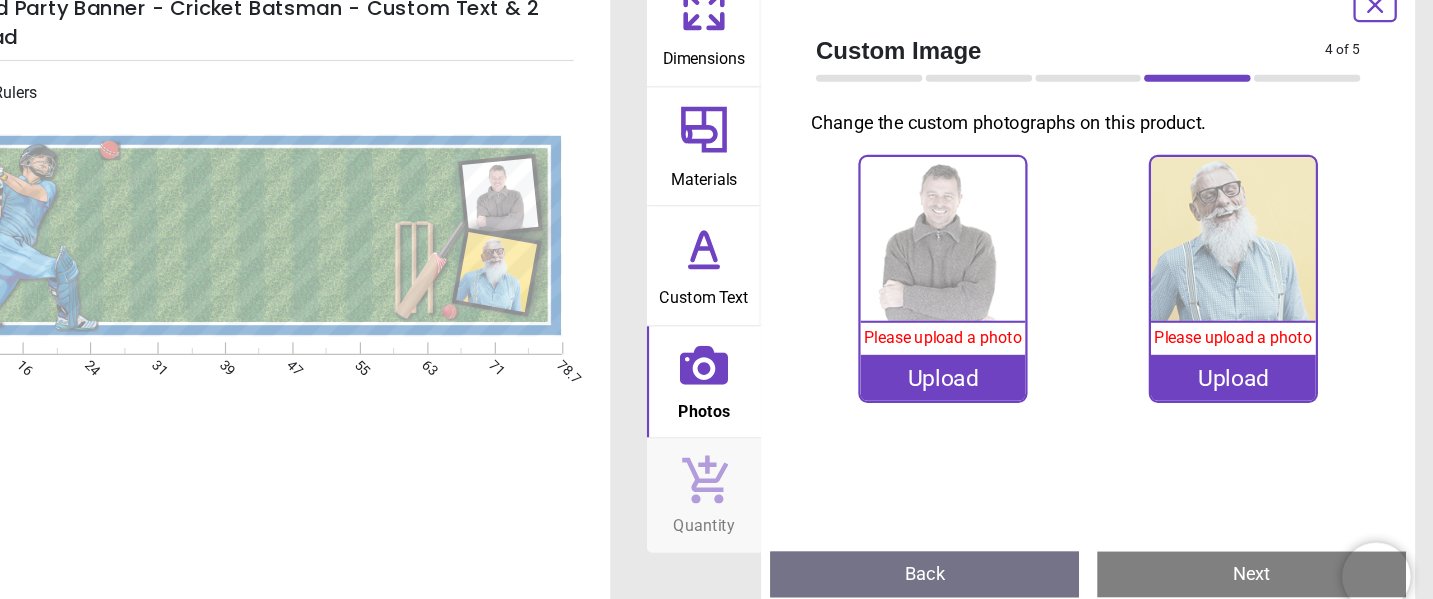 click 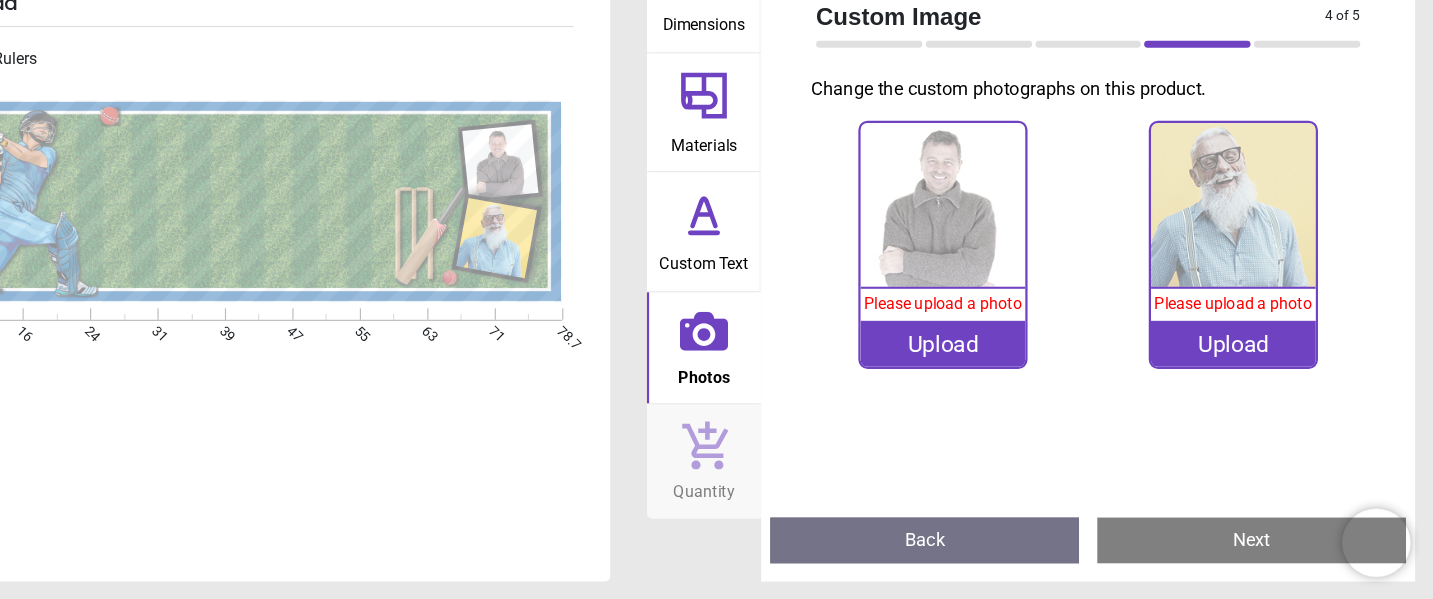 click 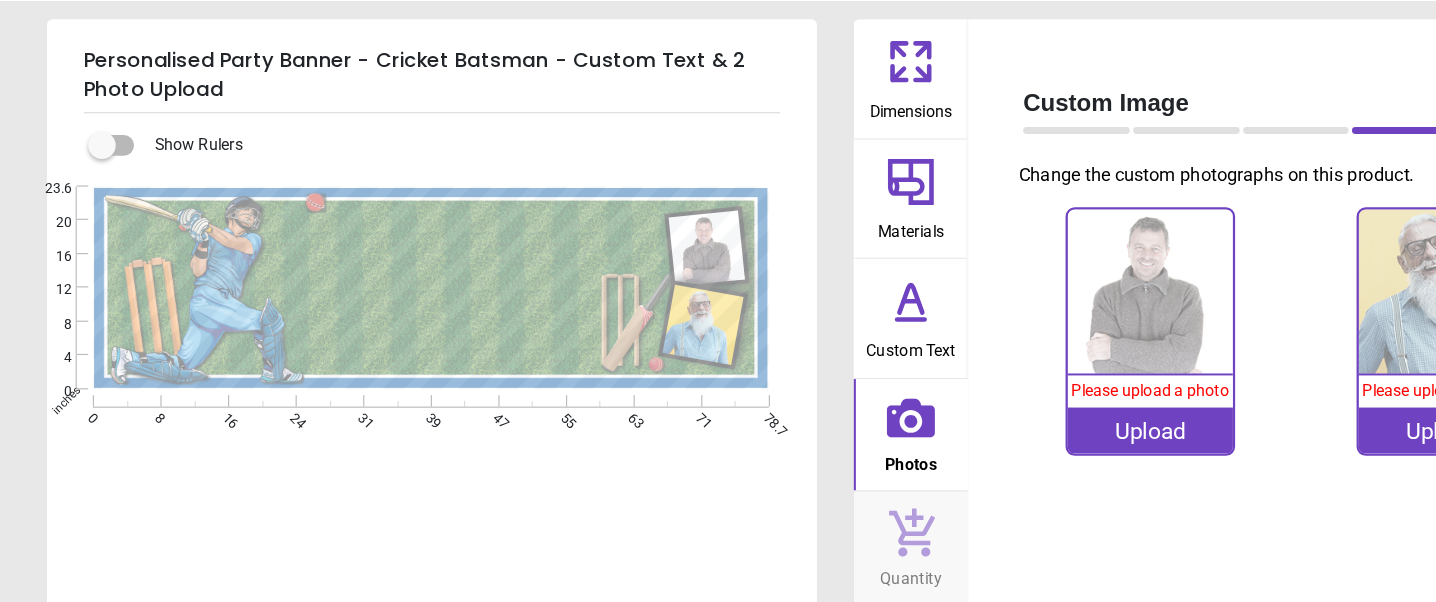 scroll, scrollTop: 0, scrollLeft: 0, axis: both 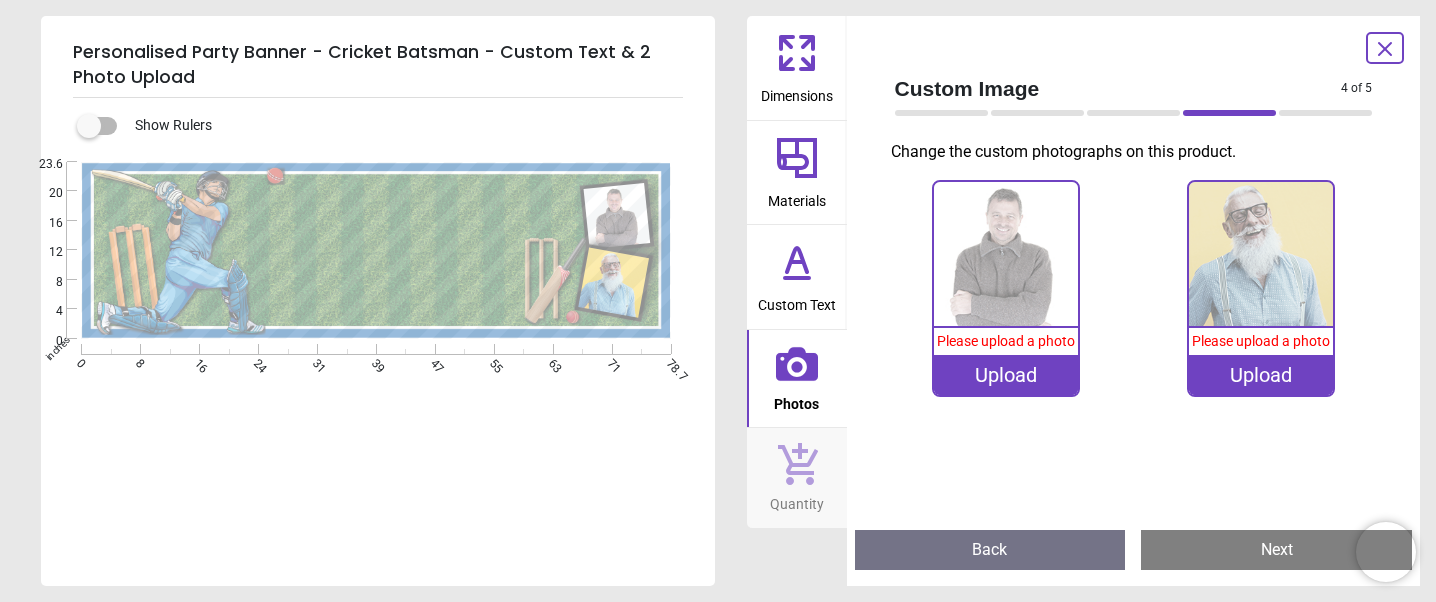 click 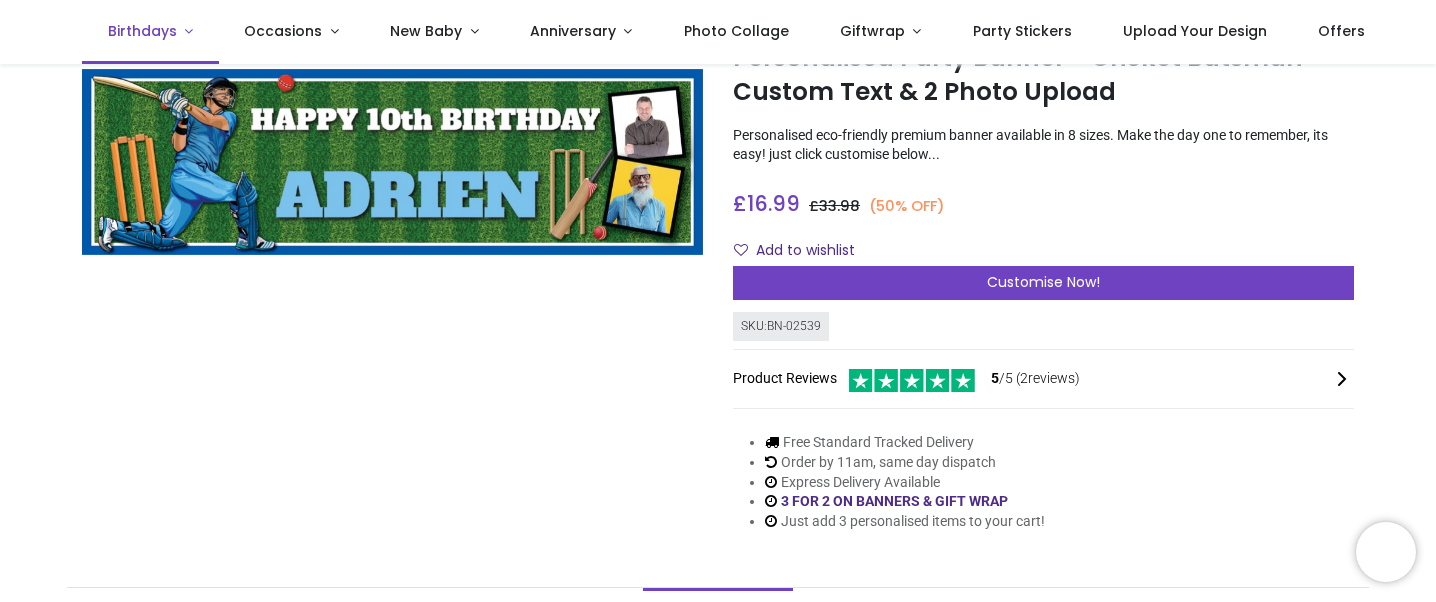 click on "Birthdays" at bounding box center (150, 32) 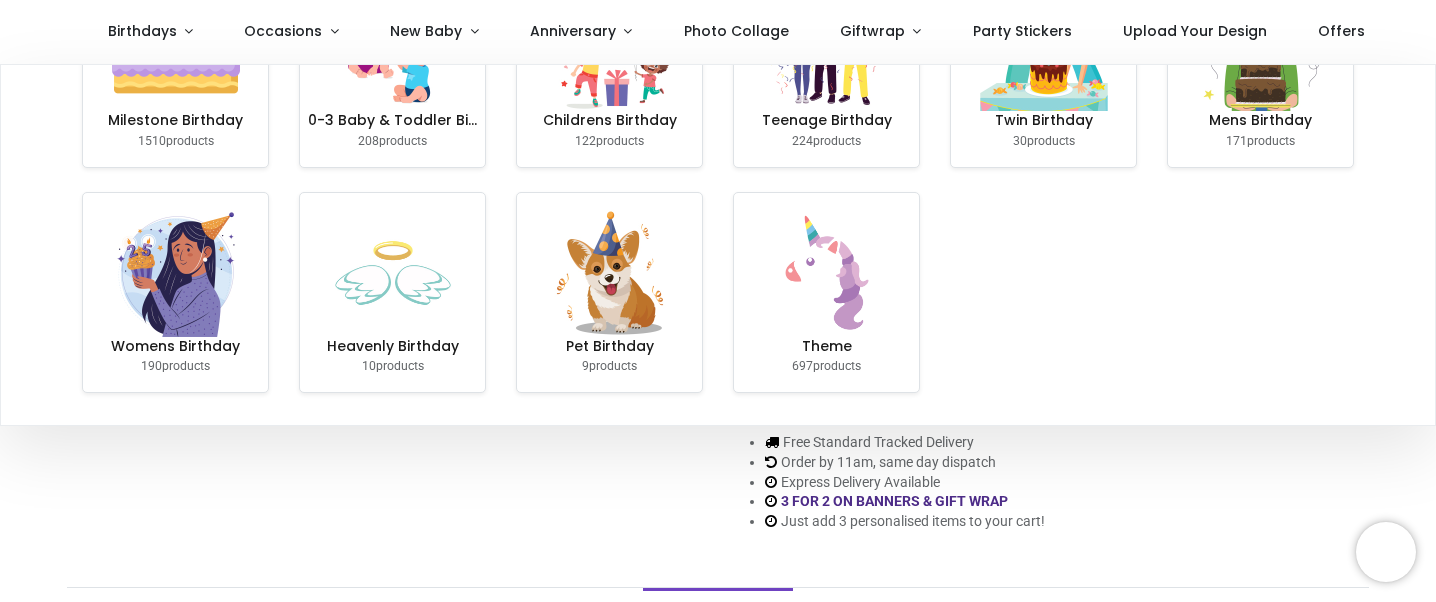 scroll, scrollTop: 121, scrollLeft: 0, axis: vertical 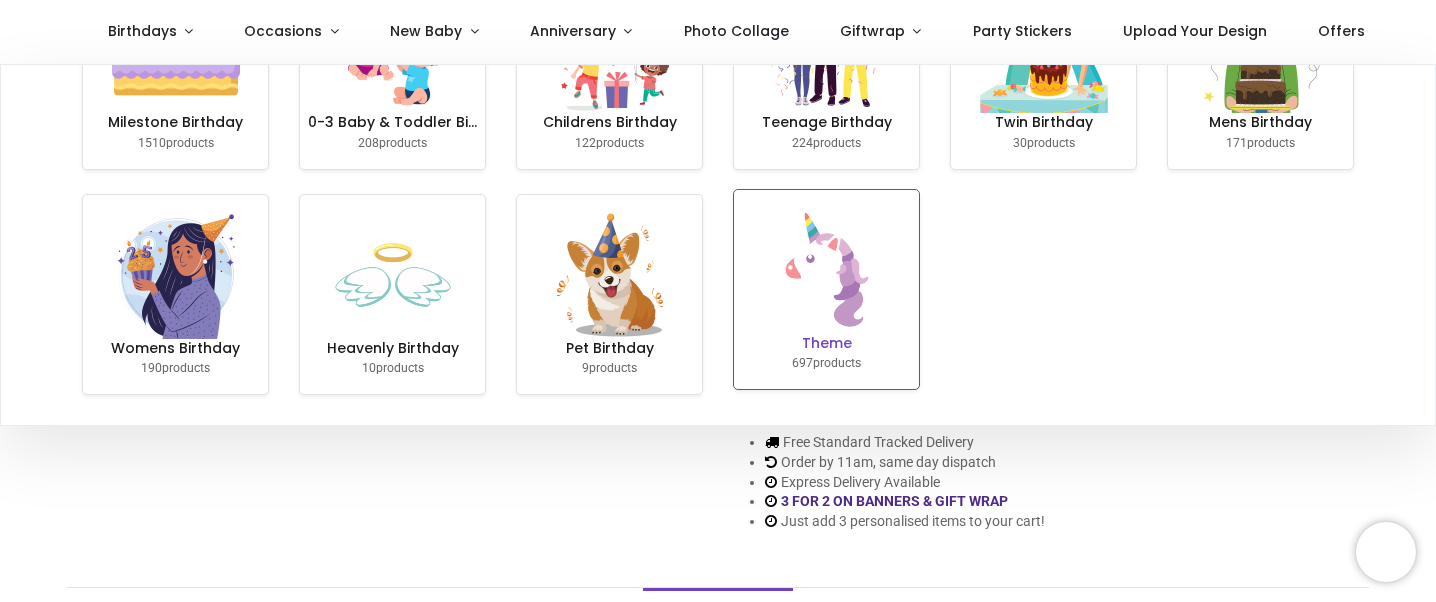 click at bounding box center [827, 270] 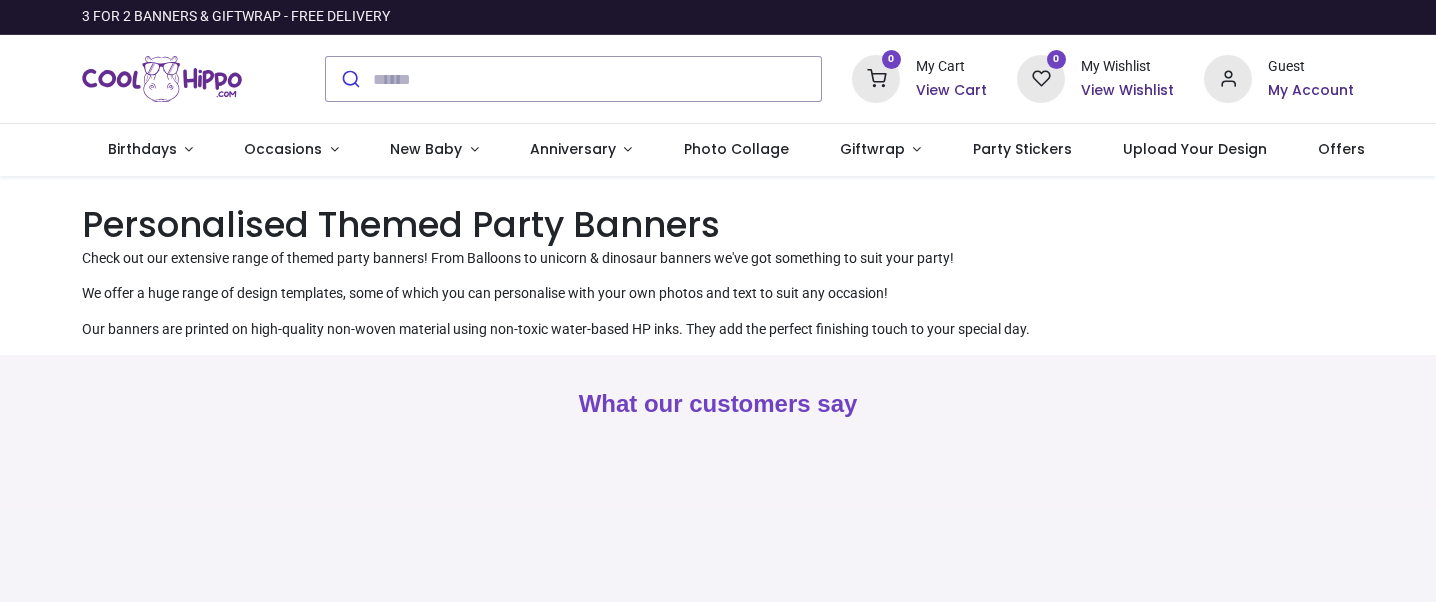 scroll, scrollTop: 0, scrollLeft: 0, axis: both 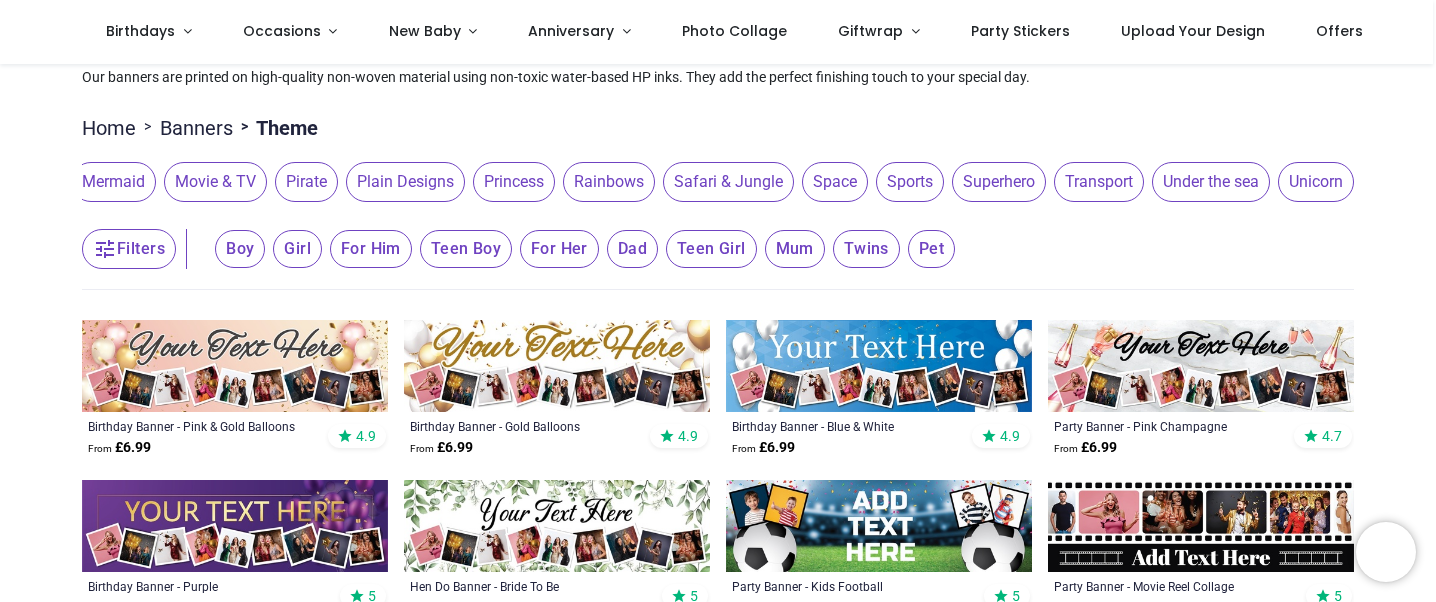 click on "Sports" at bounding box center (910, 182) 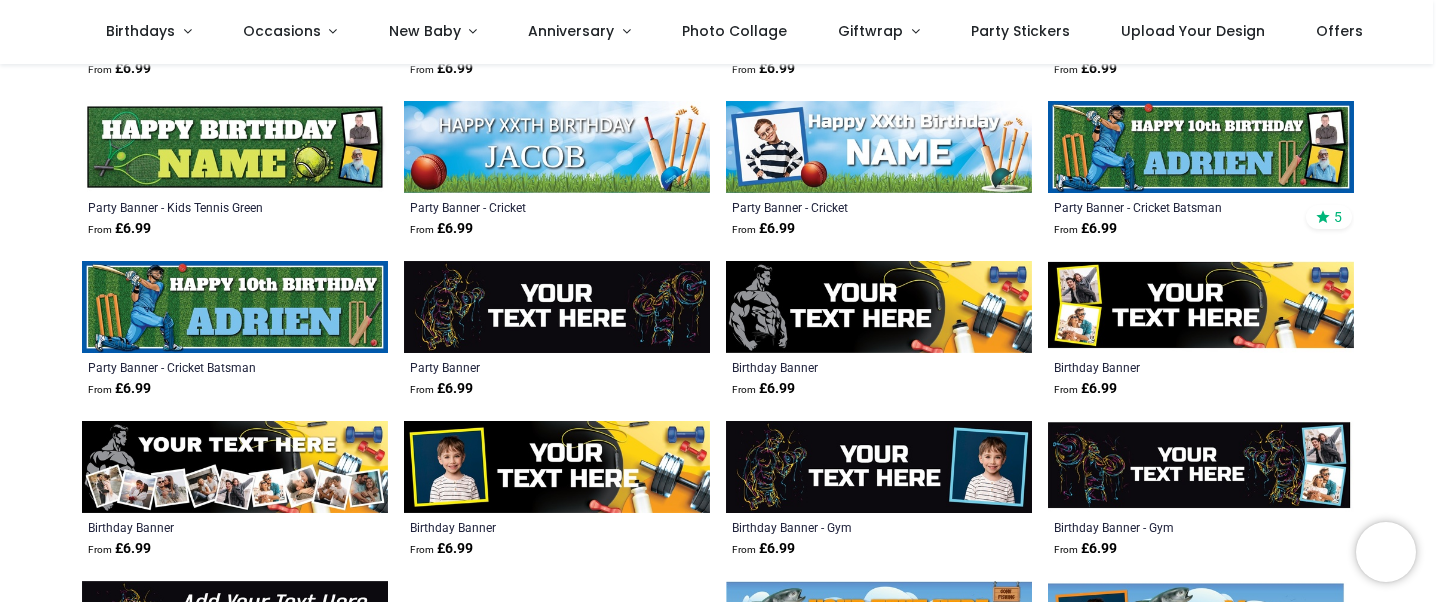 scroll, scrollTop: 844, scrollLeft: 0, axis: vertical 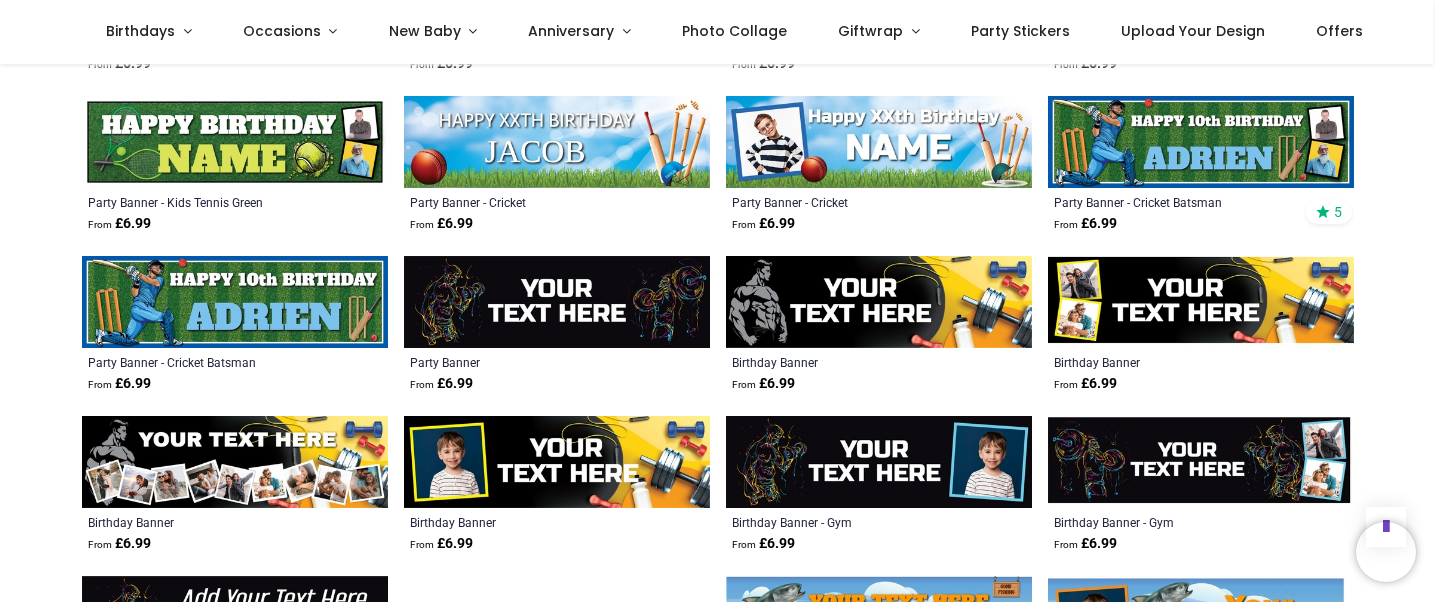 click at bounding box center [557, 142] 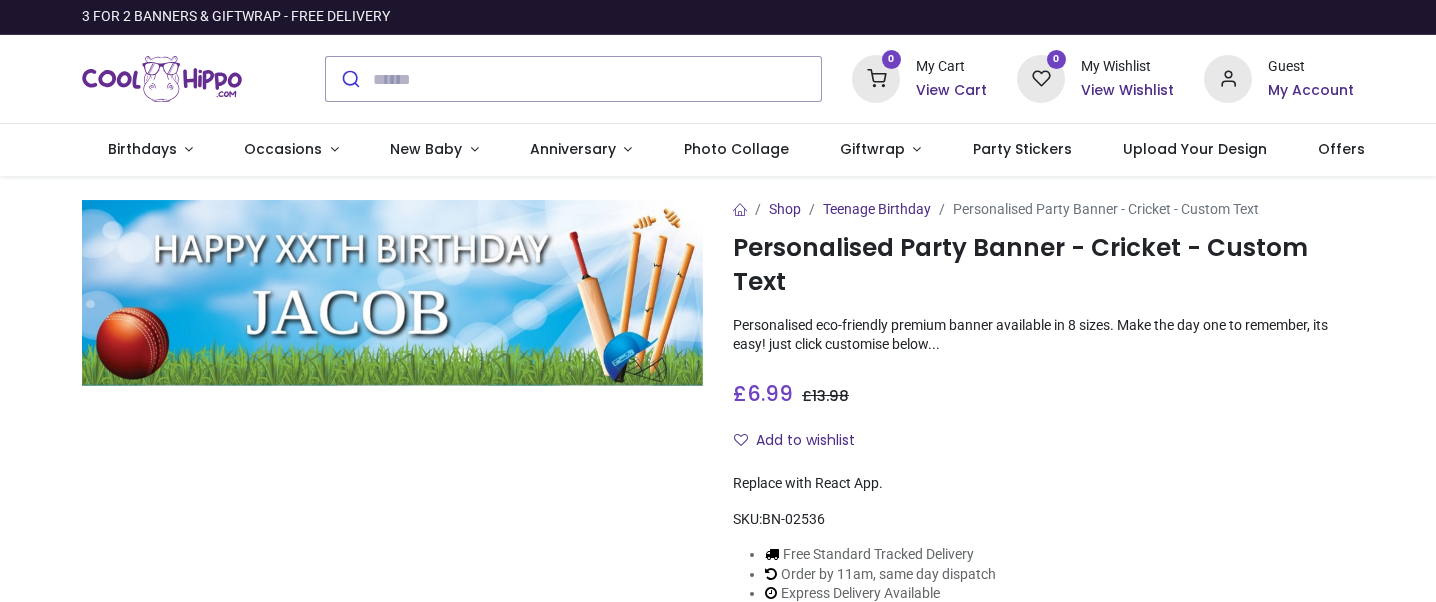 scroll, scrollTop: 0, scrollLeft: 0, axis: both 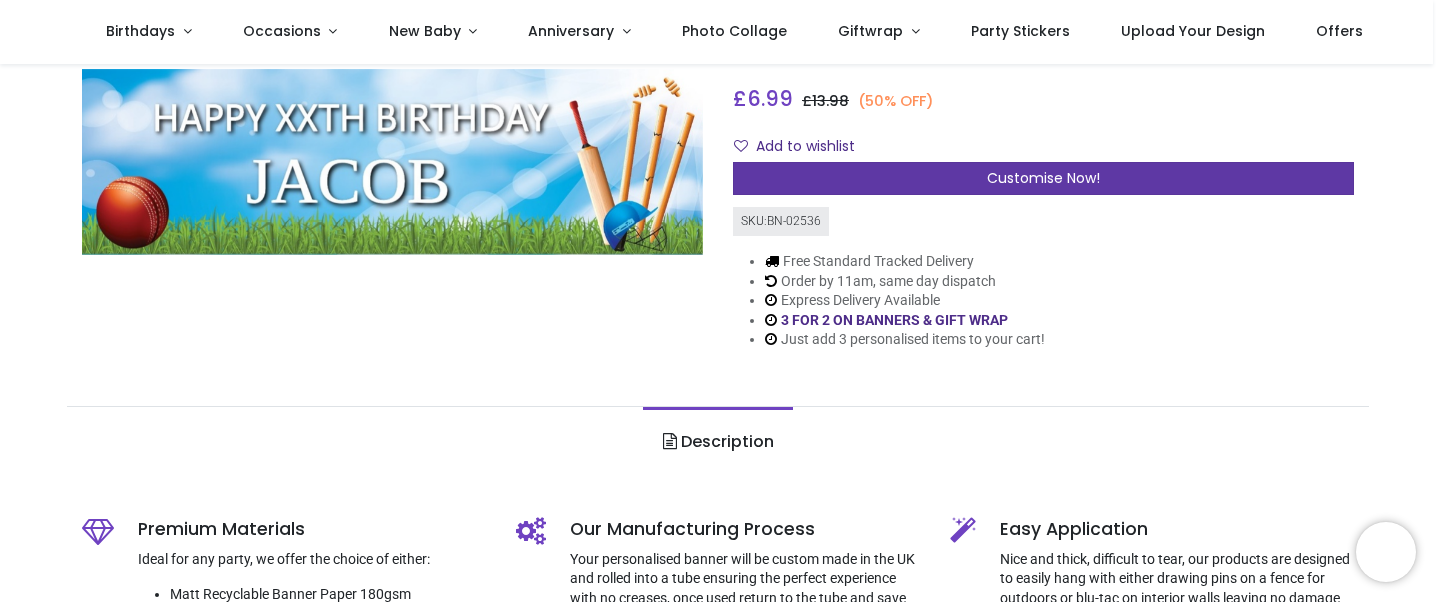 click on "Customise Now!" at bounding box center [1043, 178] 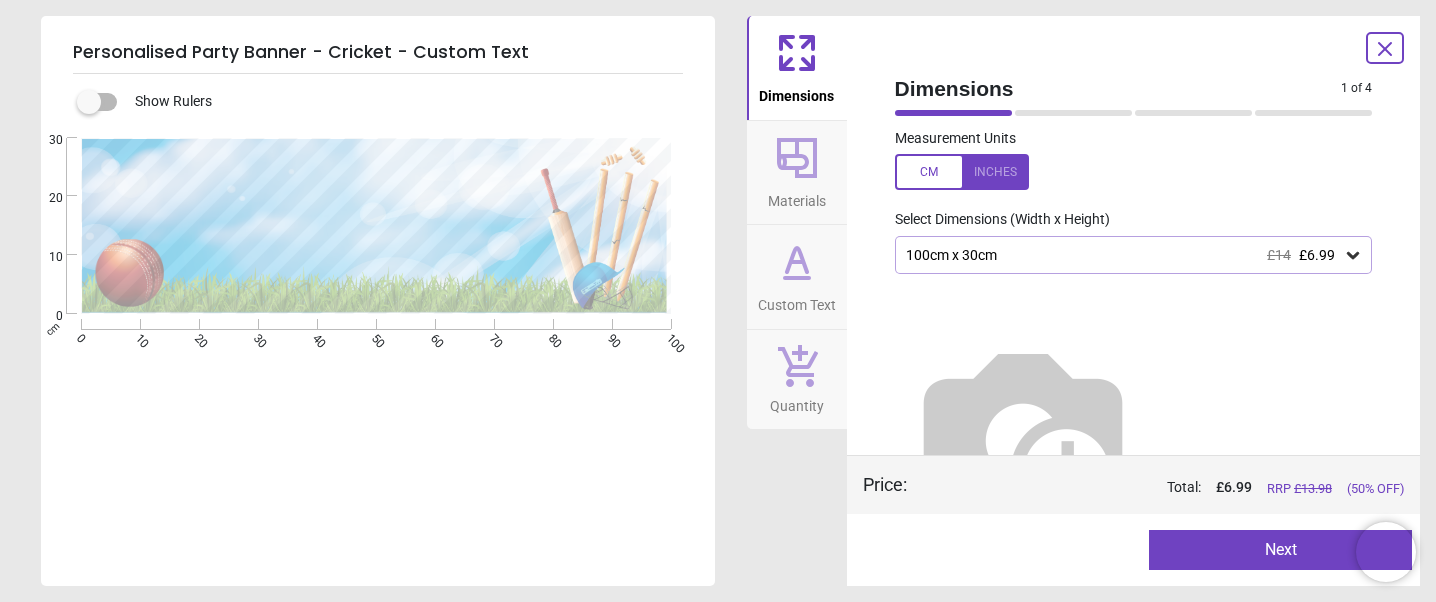 scroll, scrollTop: 62, scrollLeft: 0, axis: vertical 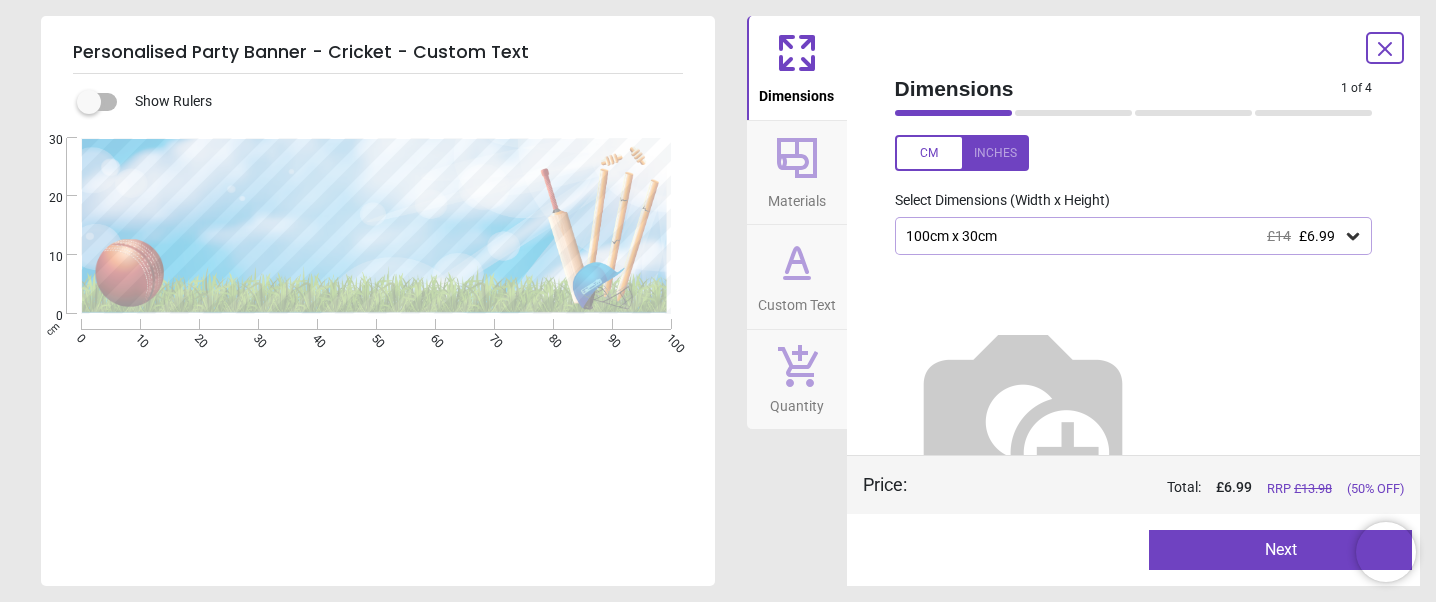 click at bounding box center [962, 153] 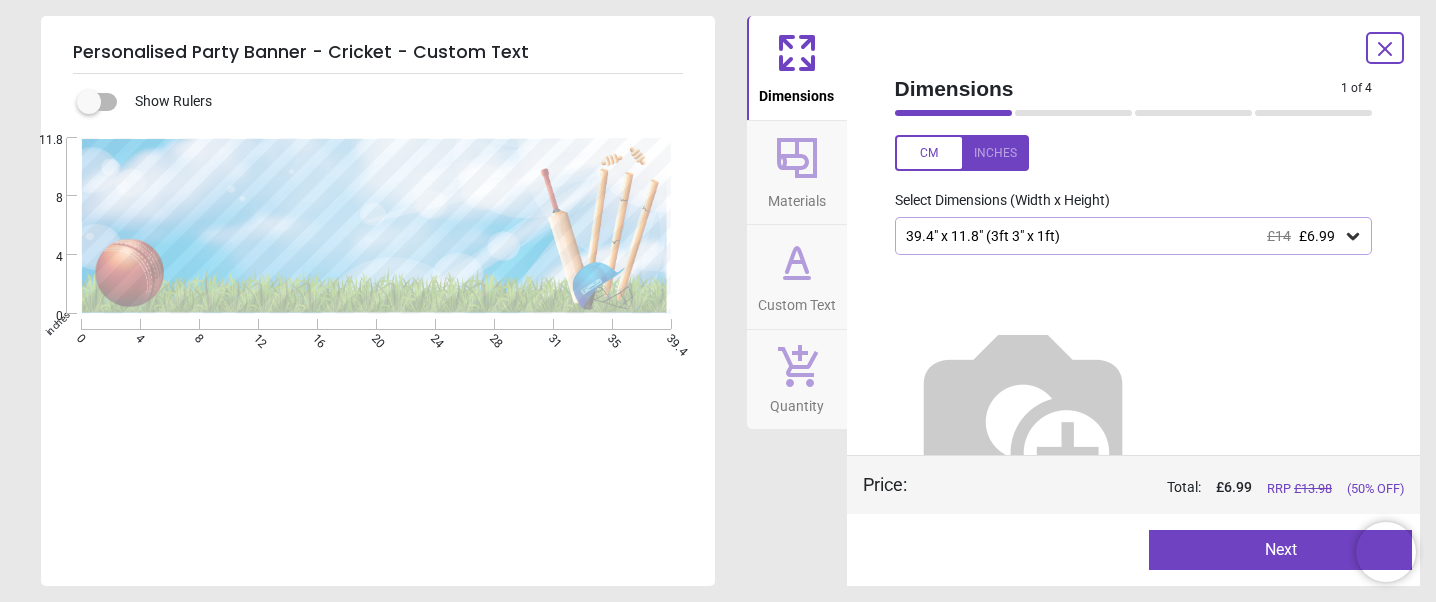 click on "39.4"  x  11.8"    (3ft 3" x 1ft)   £14 £6.99" at bounding box center [1124, 236] 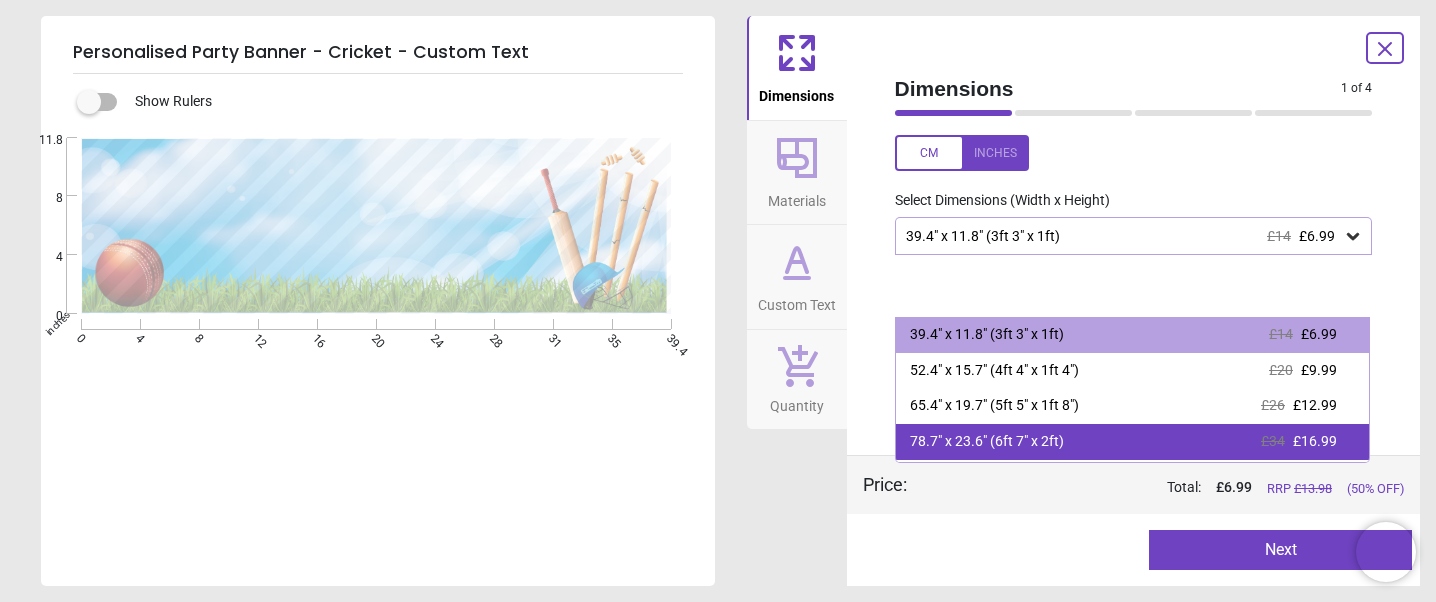 click on "78.7"  x  23.6"    (6ft 7" x 2ft)   £34 £16.99" at bounding box center [1133, 442] 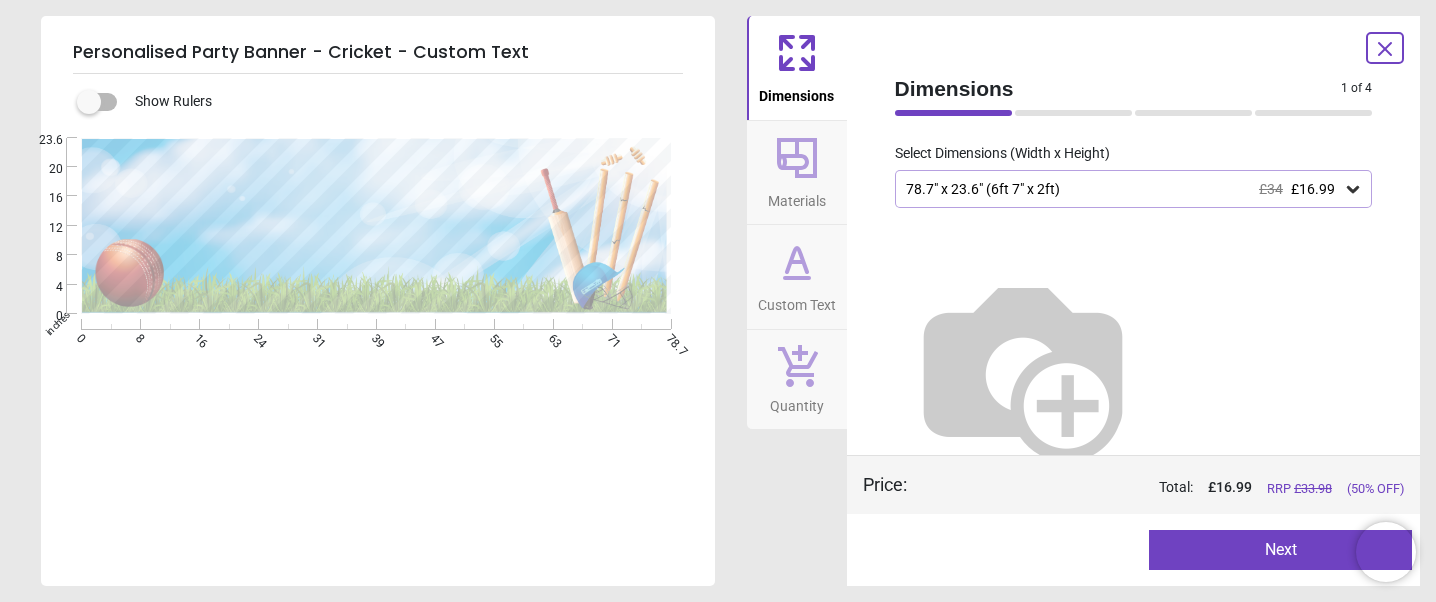 scroll, scrollTop: 107, scrollLeft: 0, axis: vertical 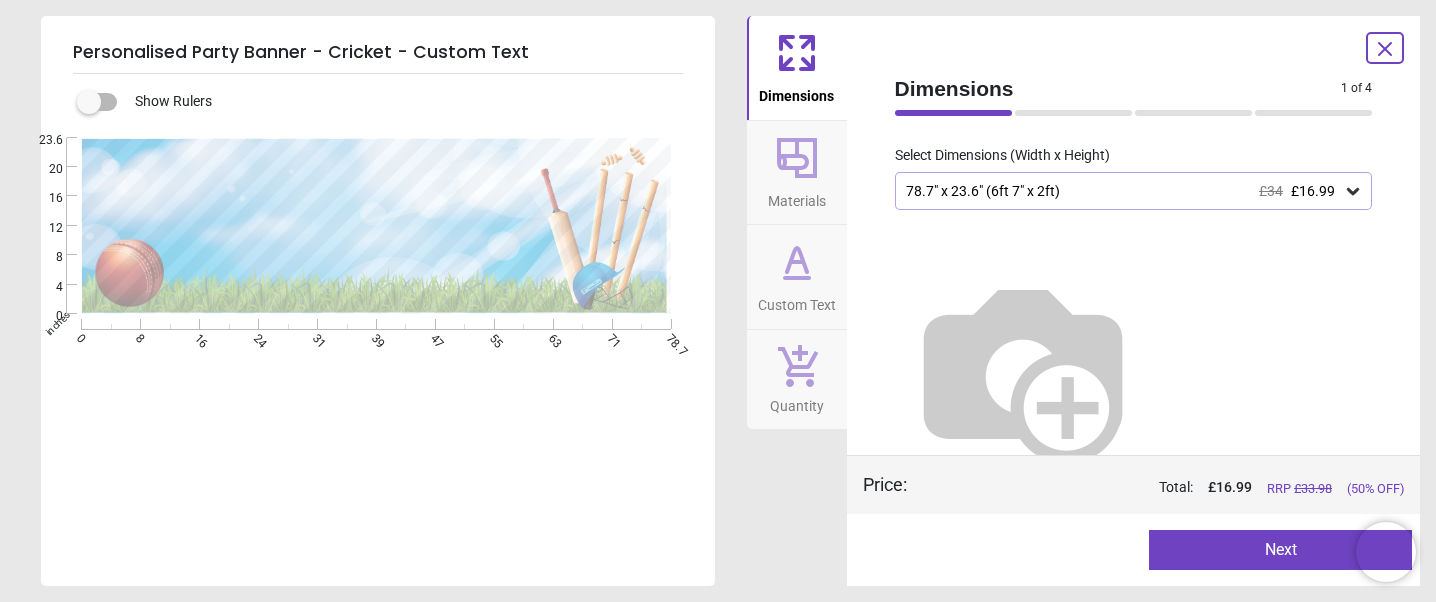 click on "Materials" at bounding box center (797, 197) 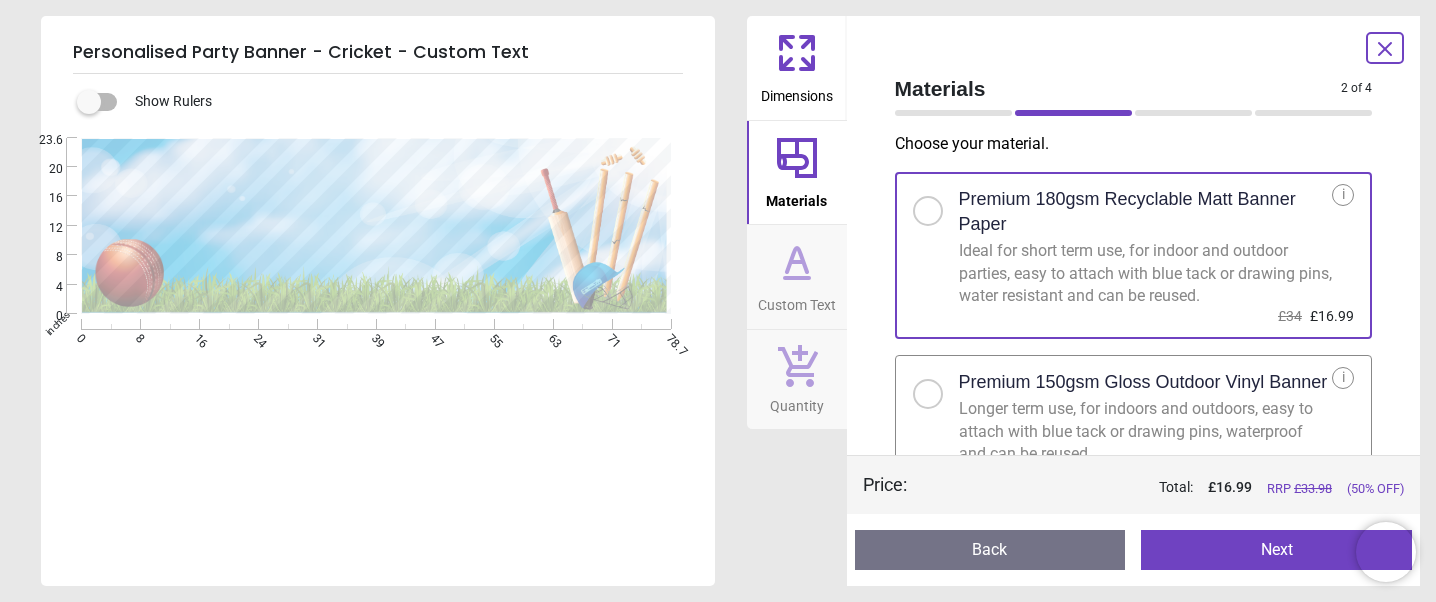 click 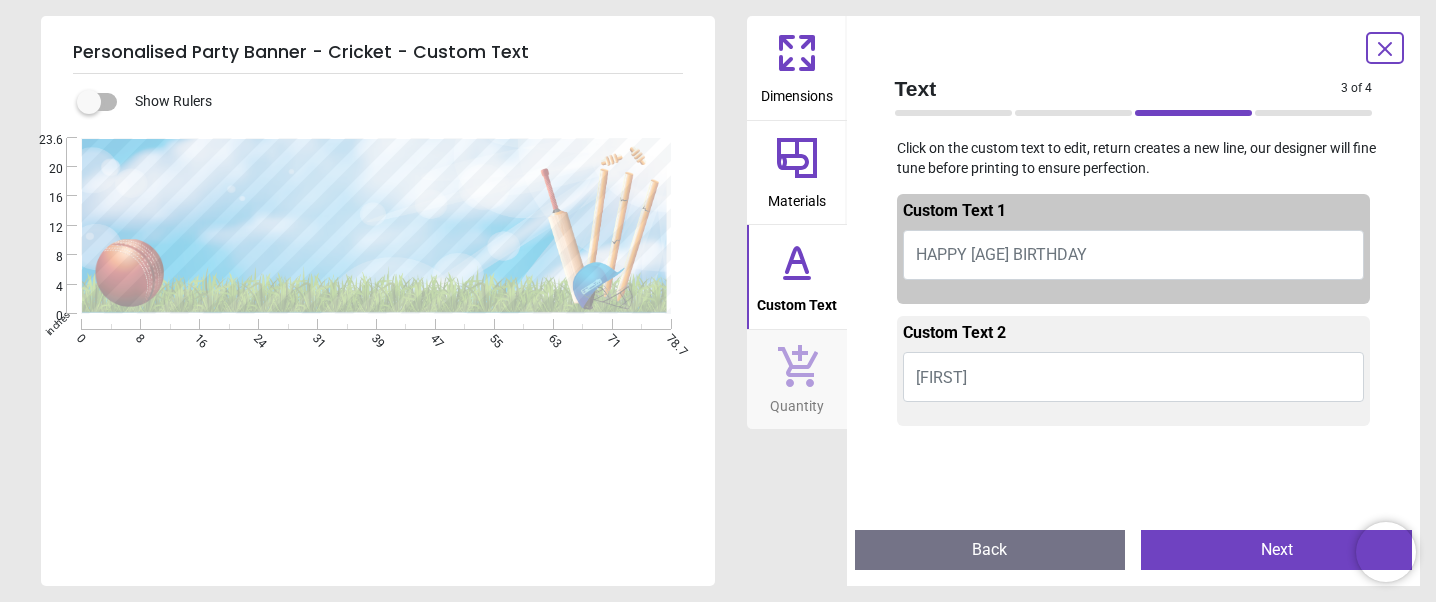 click on "HAPPY XXTH BIRTHDAY" at bounding box center [1001, 254] 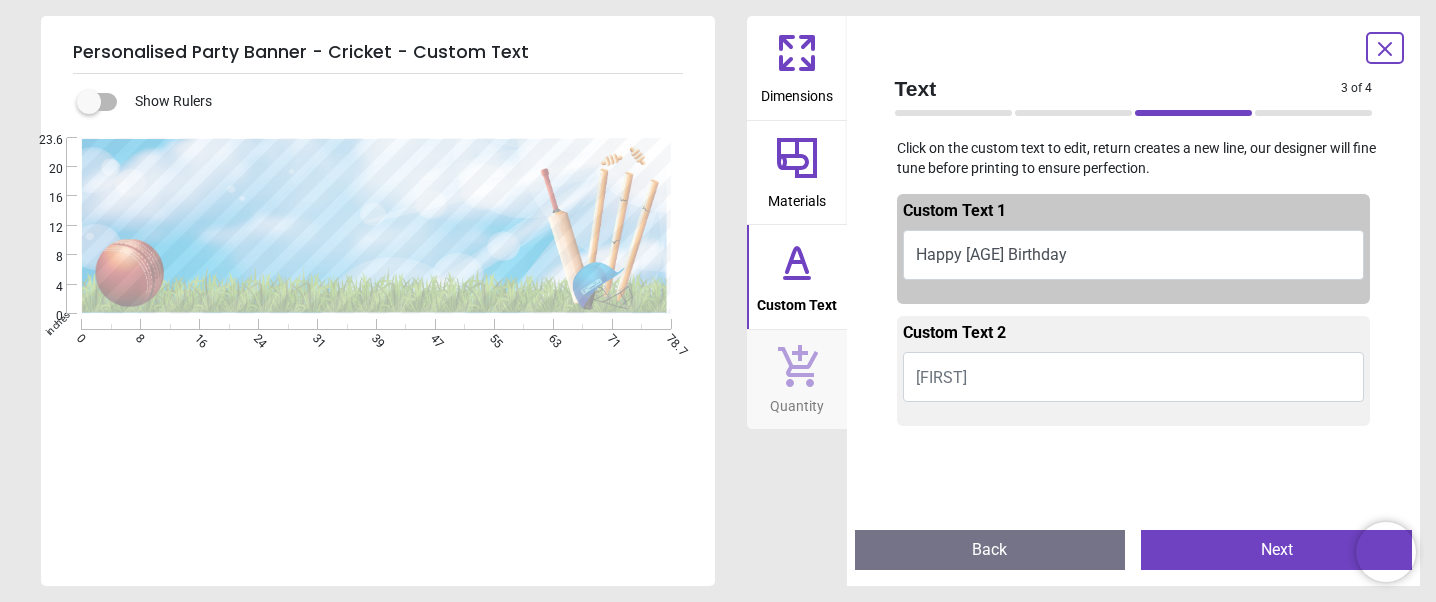 type on "**********" 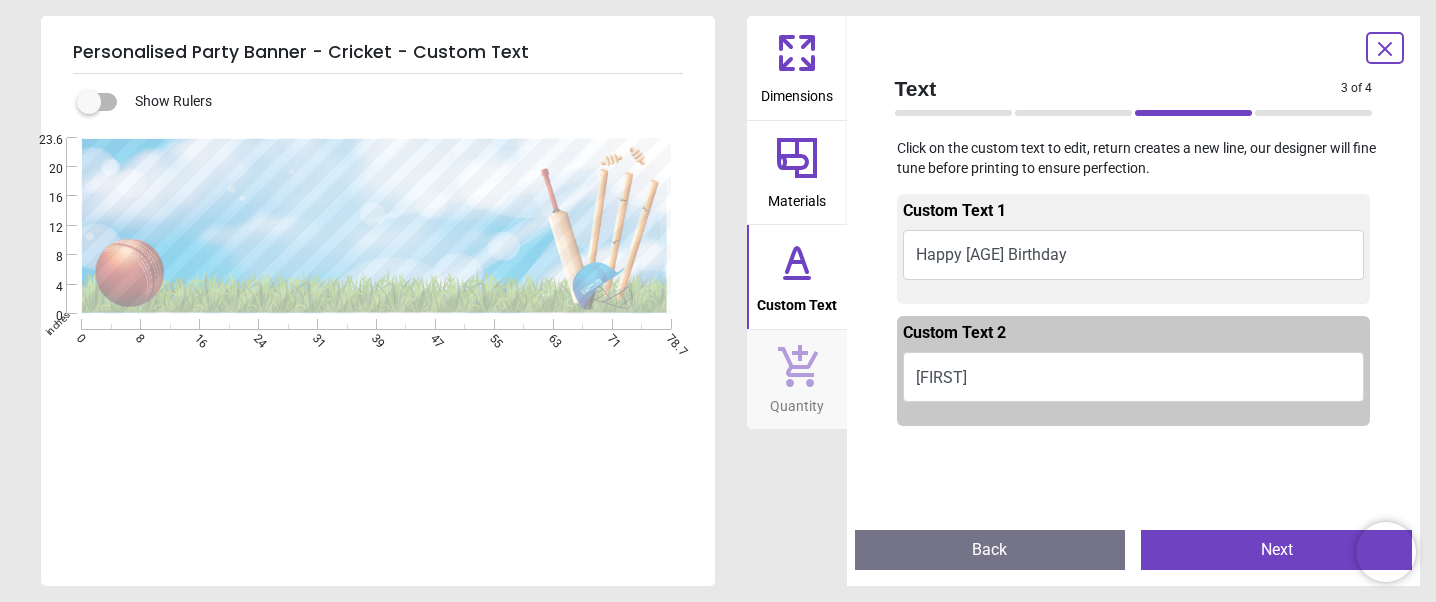 type on "*****" 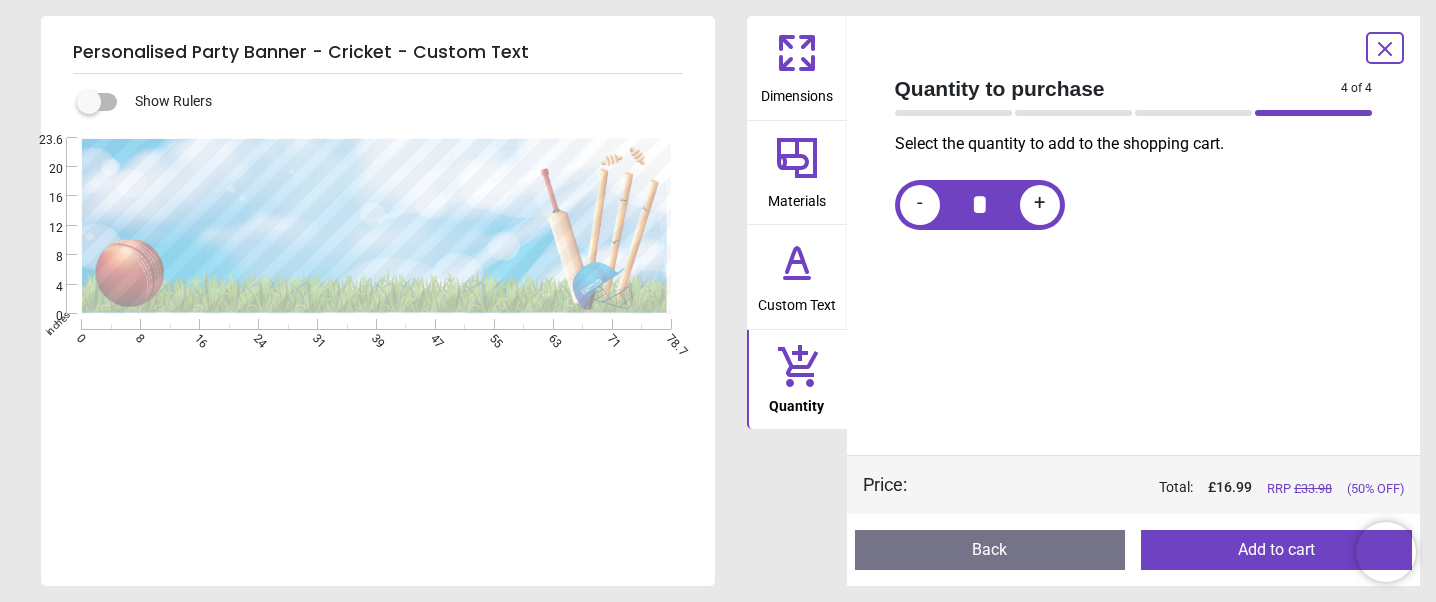 click on "Add to cart" at bounding box center [1276, 550] 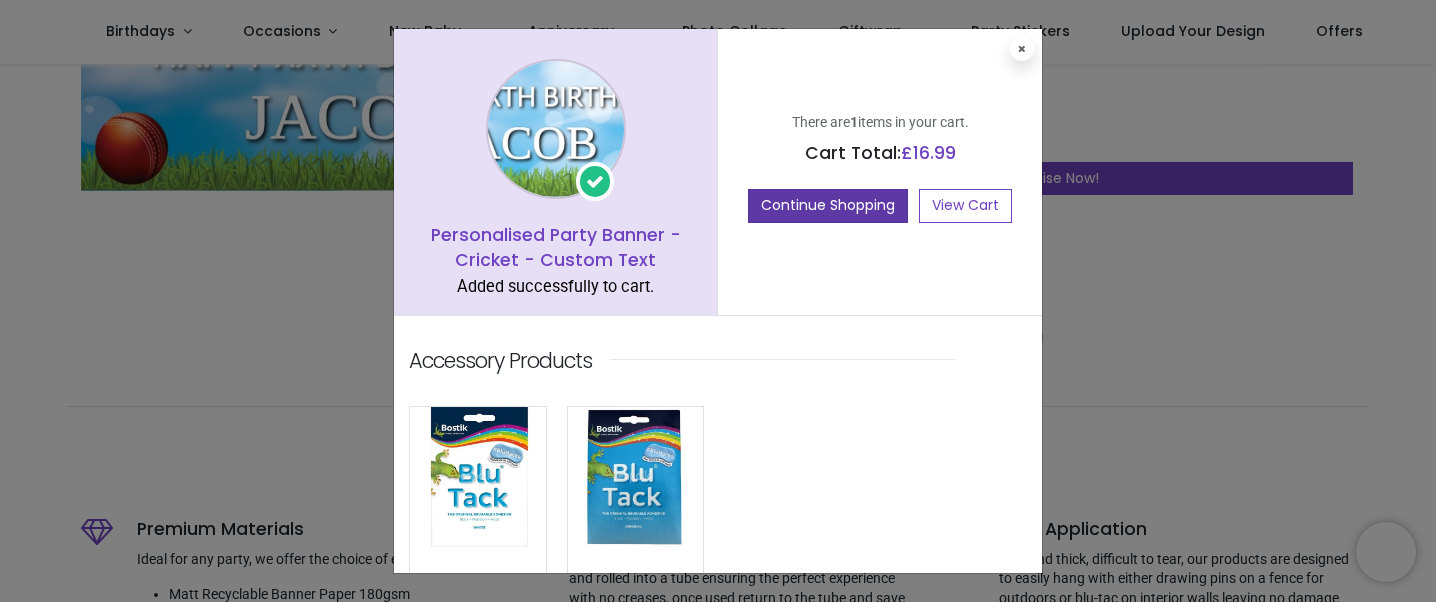 click on "Continue Shopping" at bounding box center (828, 206) 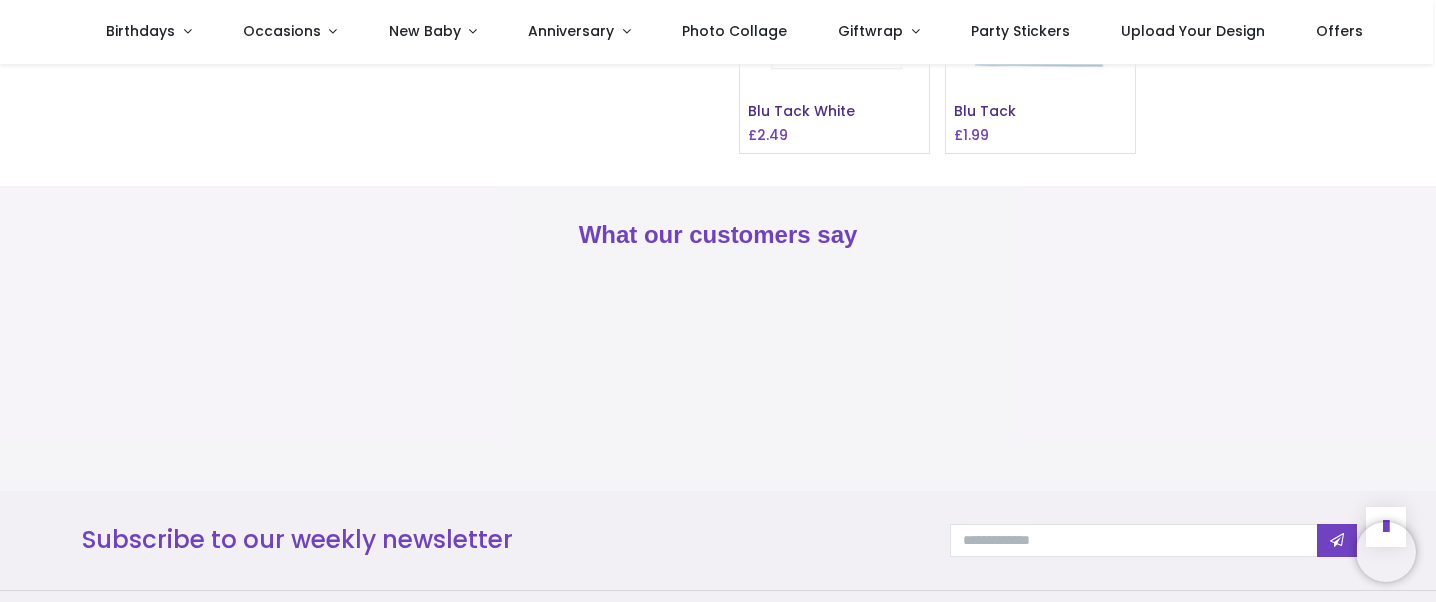 scroll, scrollTop: 1693, scrollLeft: 0, axis: vertical 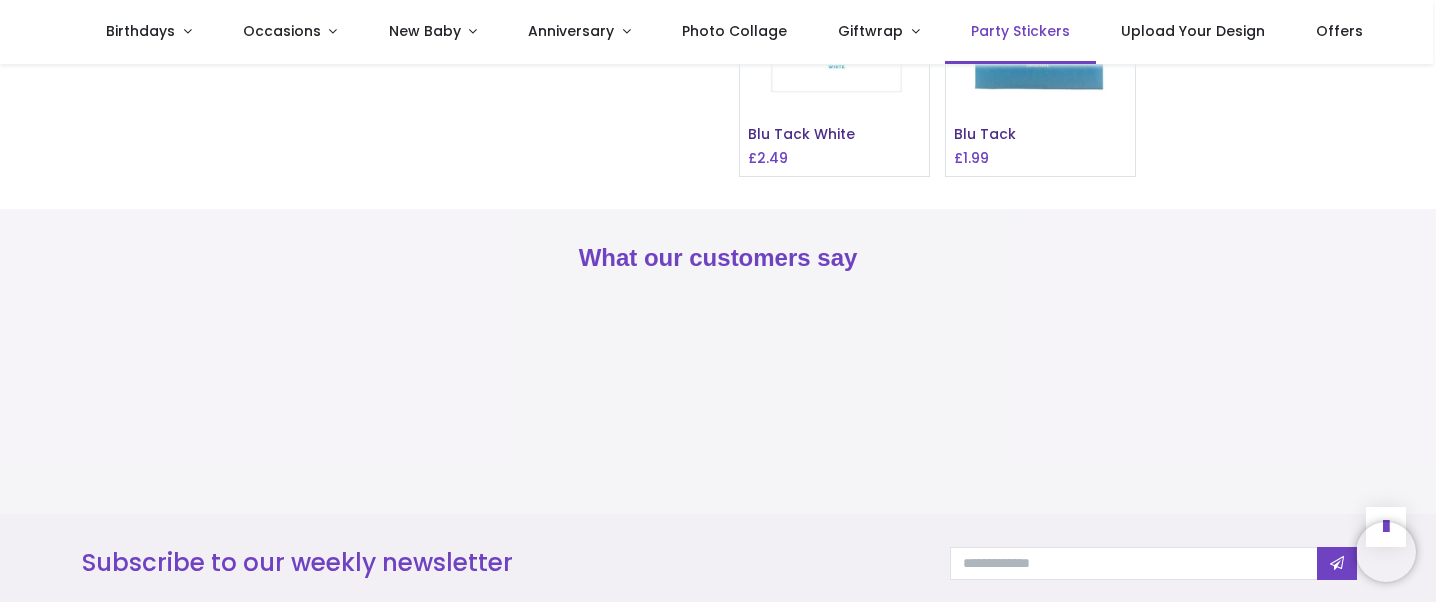 click on "Party Stickers" at bounding box center [1020, 31] 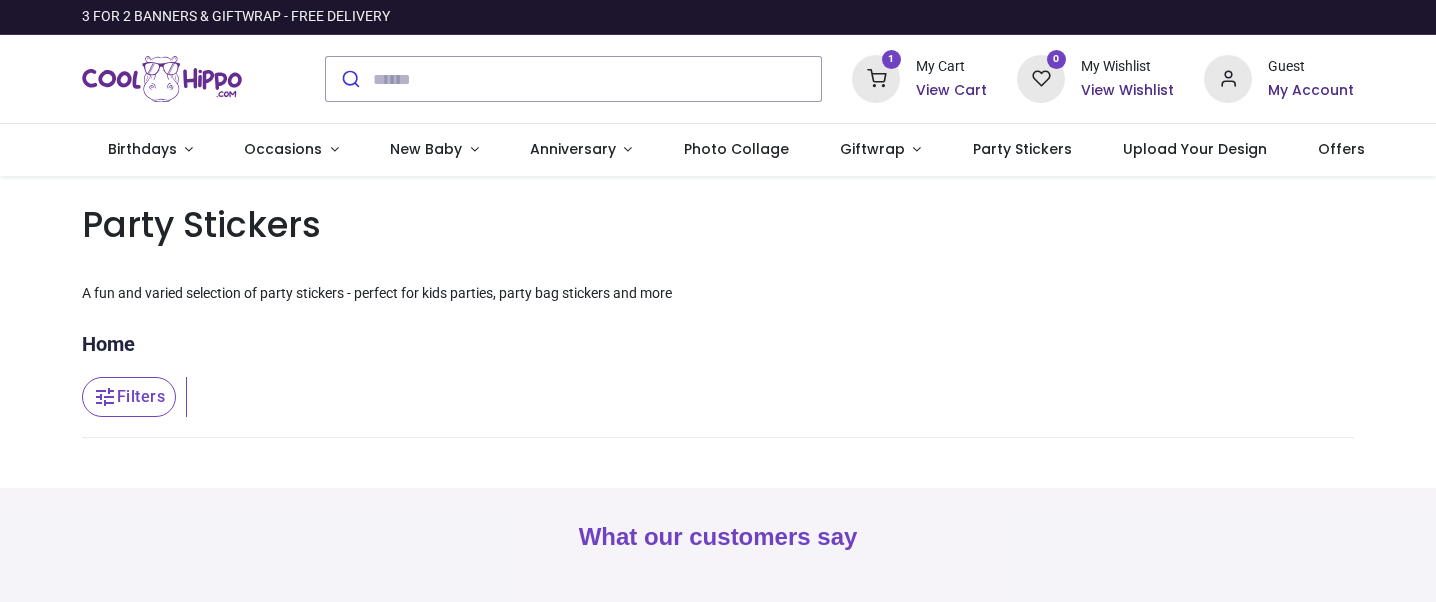 scroll, scrollTop: 0, scrollLeft: 0, axis: both 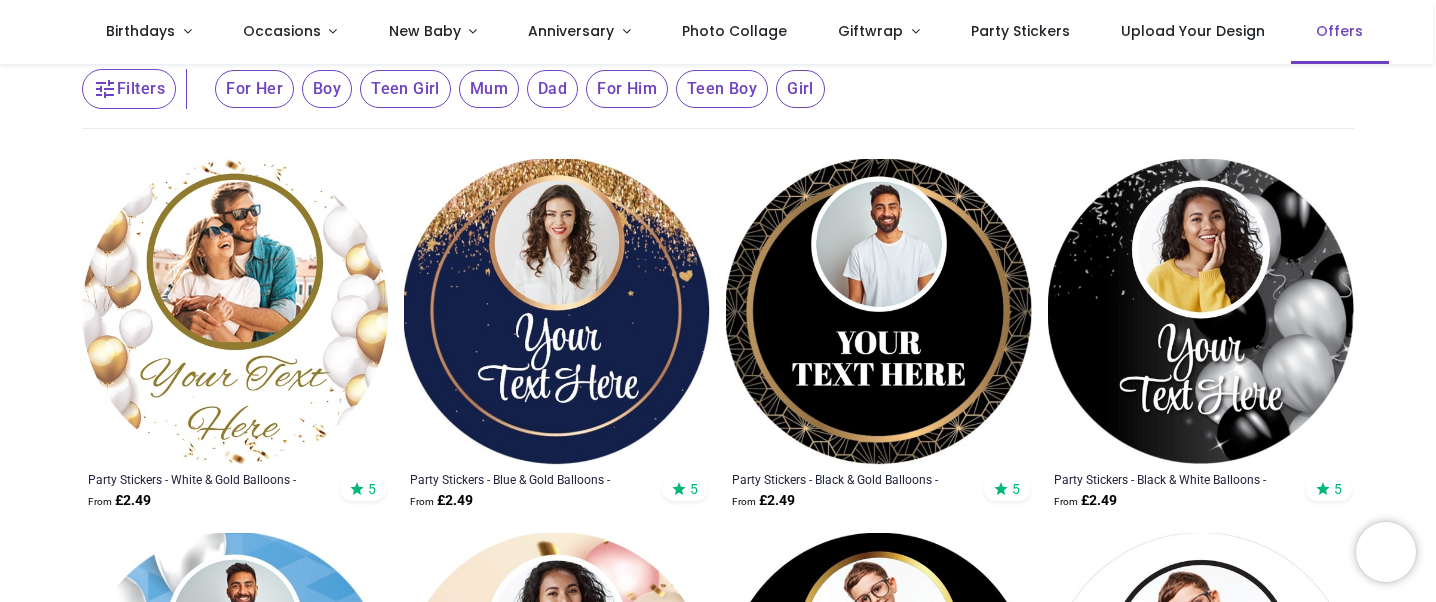 click on "Offers" at bounding box center [1339, 31] 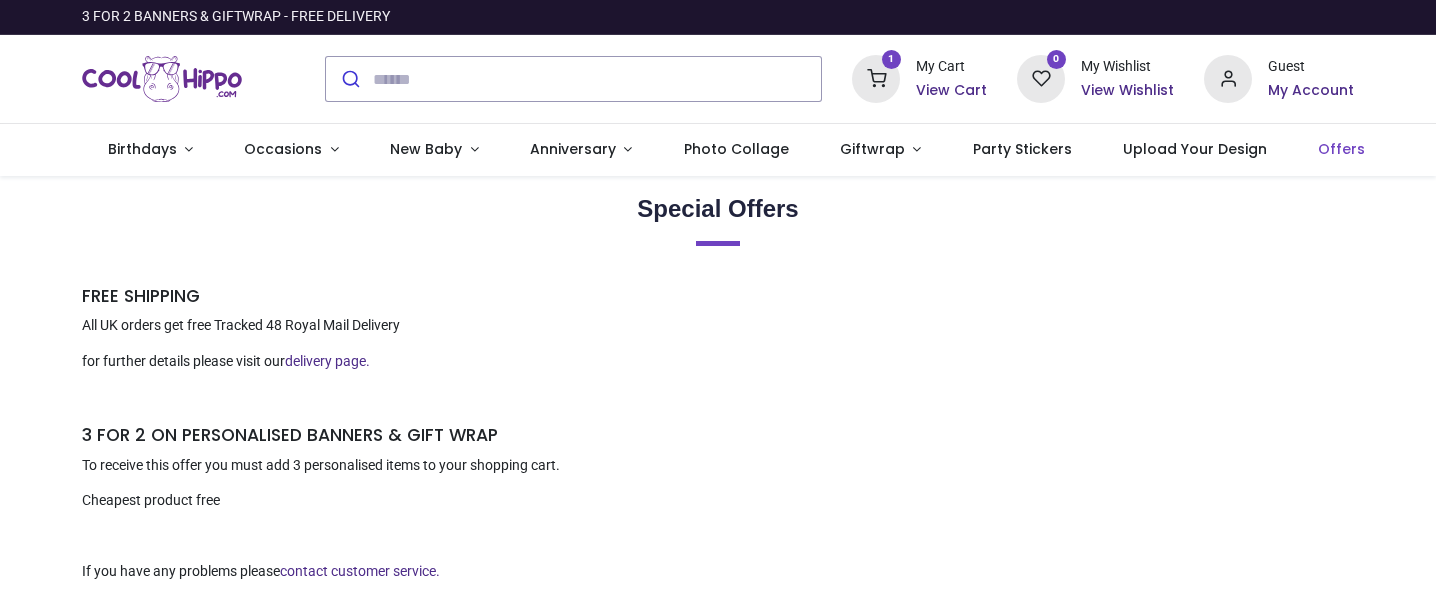 scroll, scrollTop: 0, scrollLeft: 0, axis: both 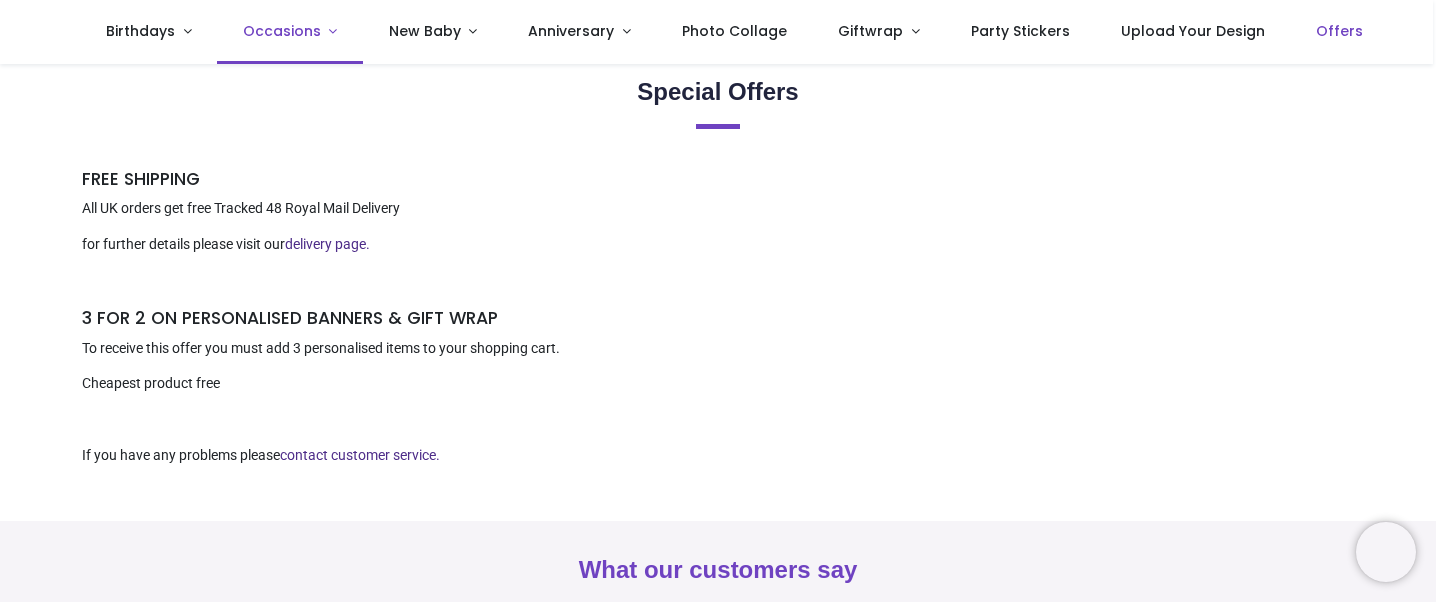 click on "Occasions" at bounding box center [284, 31] 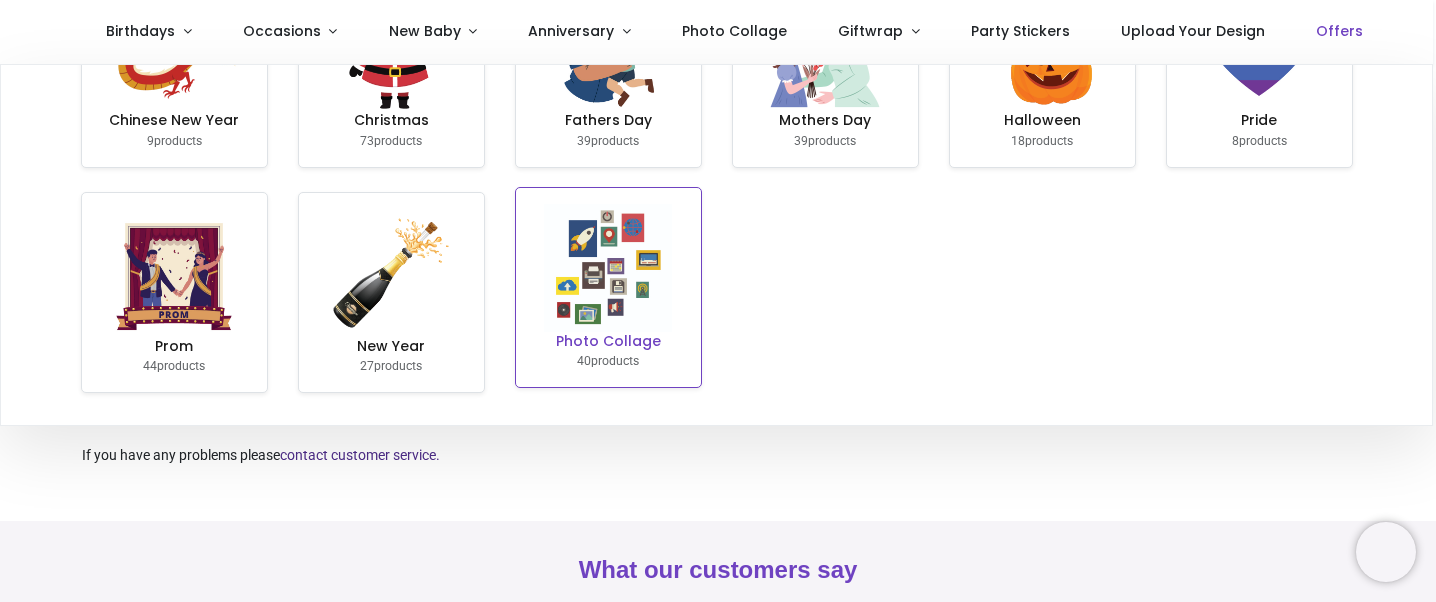 scroll, scrollTop: 569, scrollLeft: 0, axis: vertical 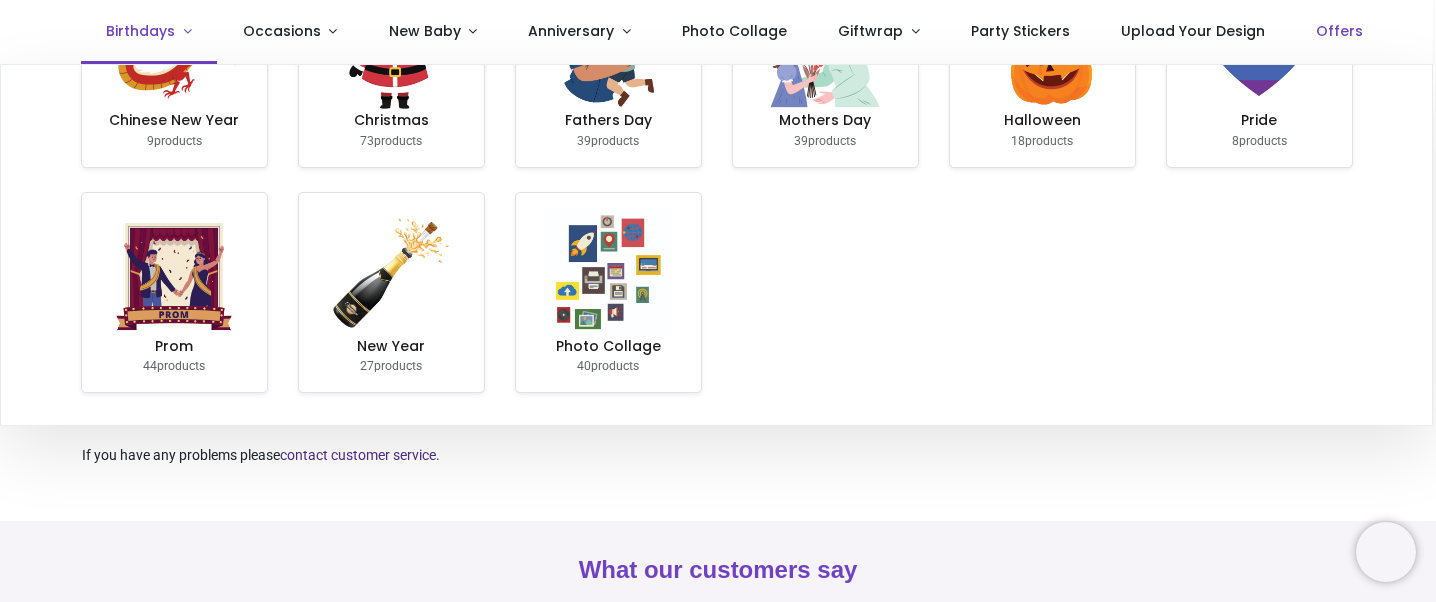 click on "Birthdays" at bounding box center [149, 32] 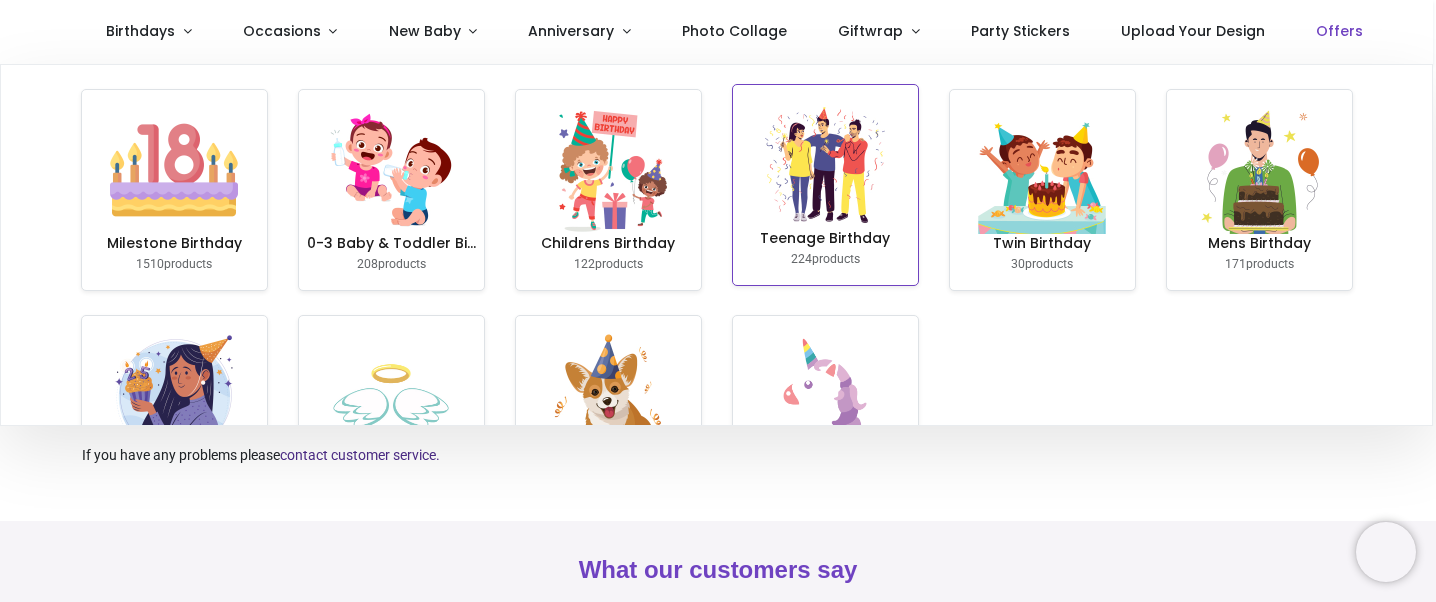scroll, scrollTop: 0, scrollLeft: 0, axis: both 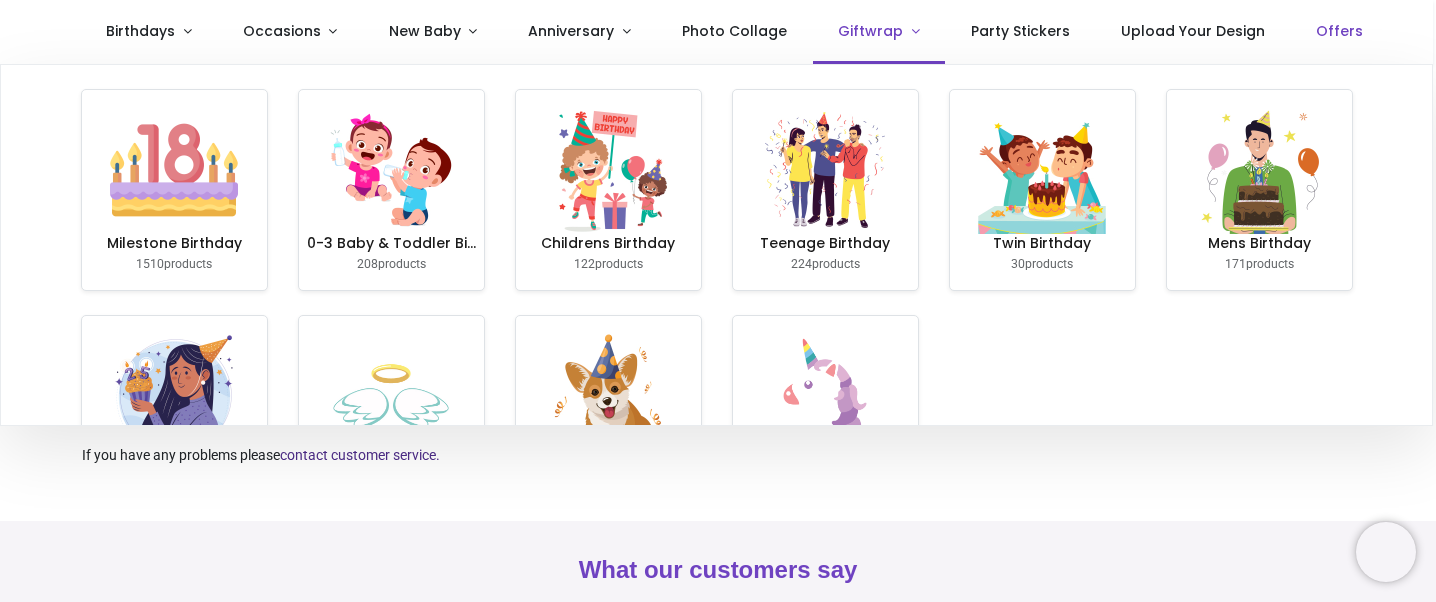click on "Giftwrap" at bounding box center [870, 31] 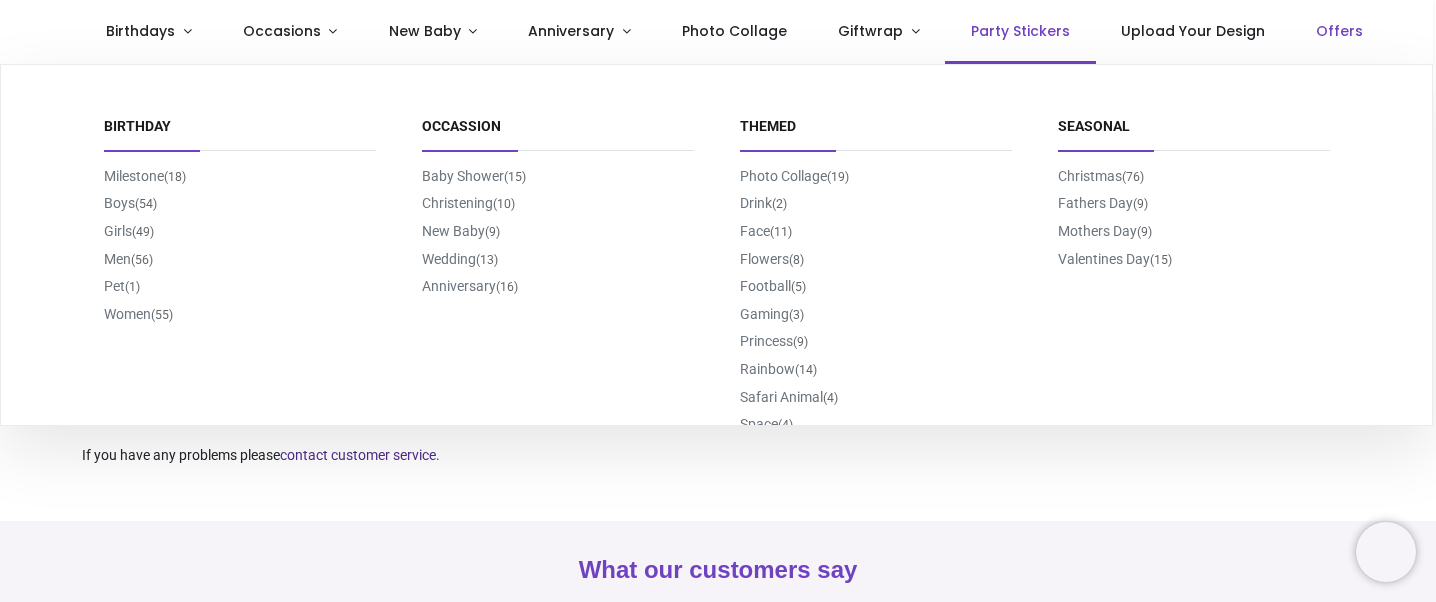 click on "Party Stickers" at bounding box center [1020, 31] 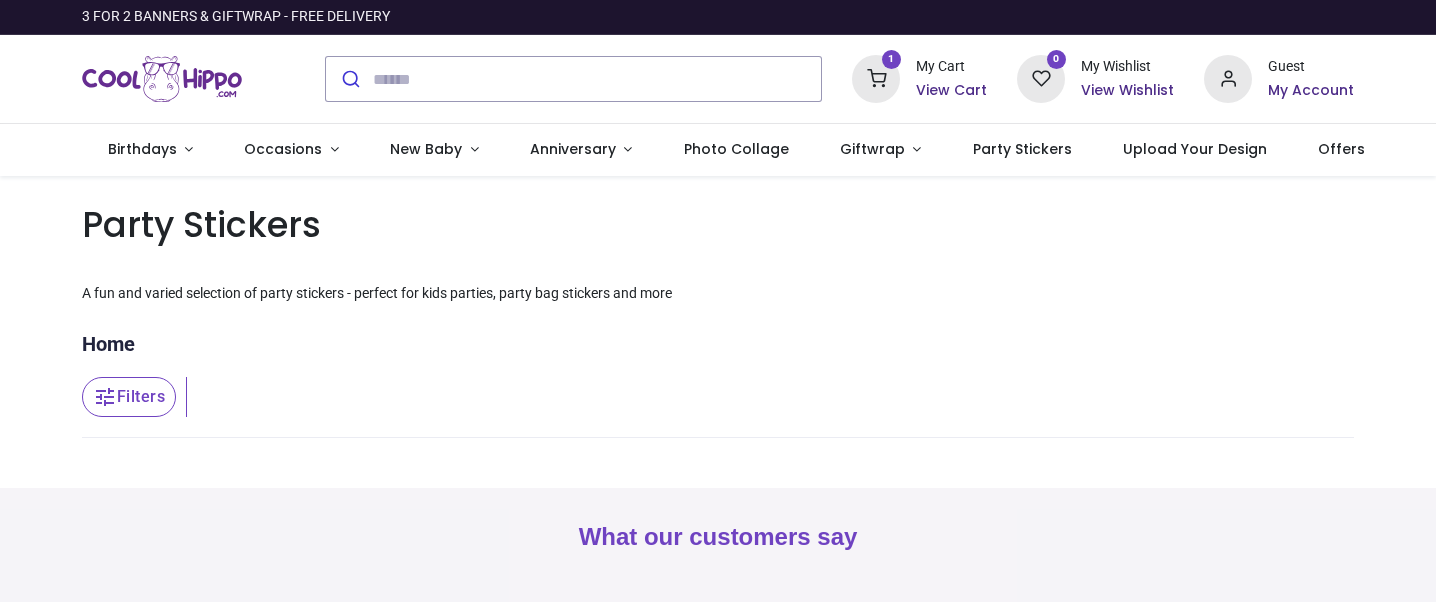 scroll, scrollTop: 0, scrollLeft: 0, axis: both 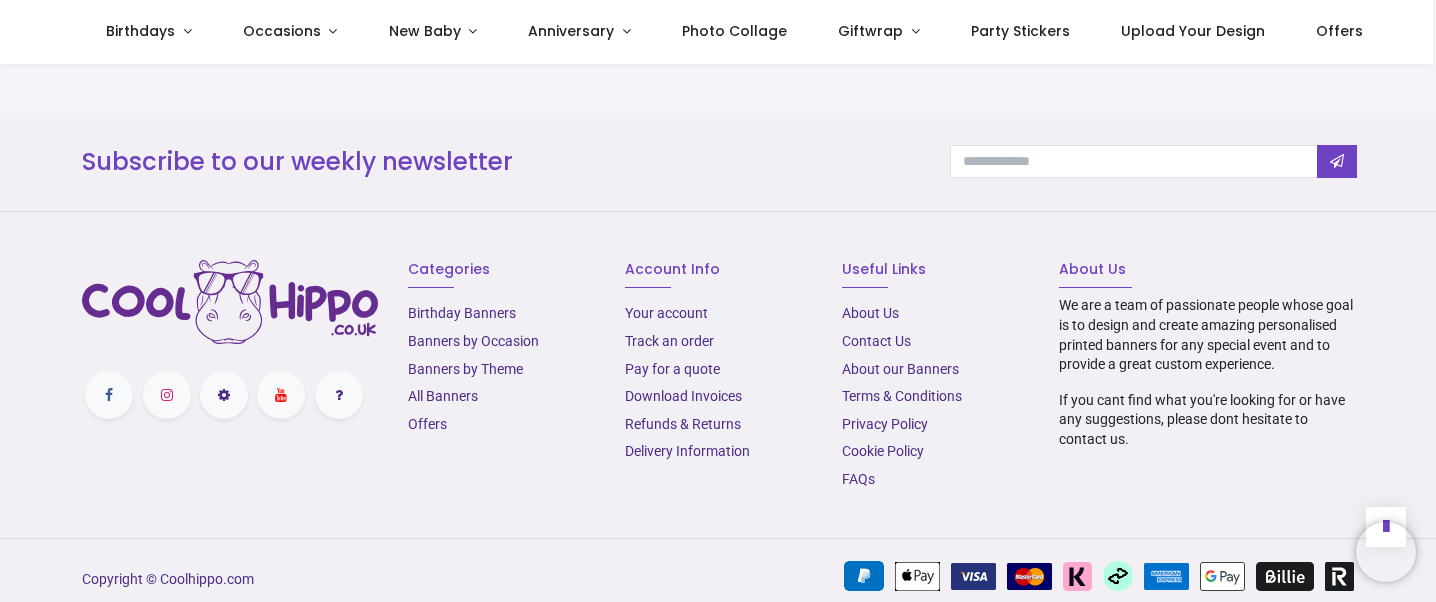 click at bounding box center [230, 302] 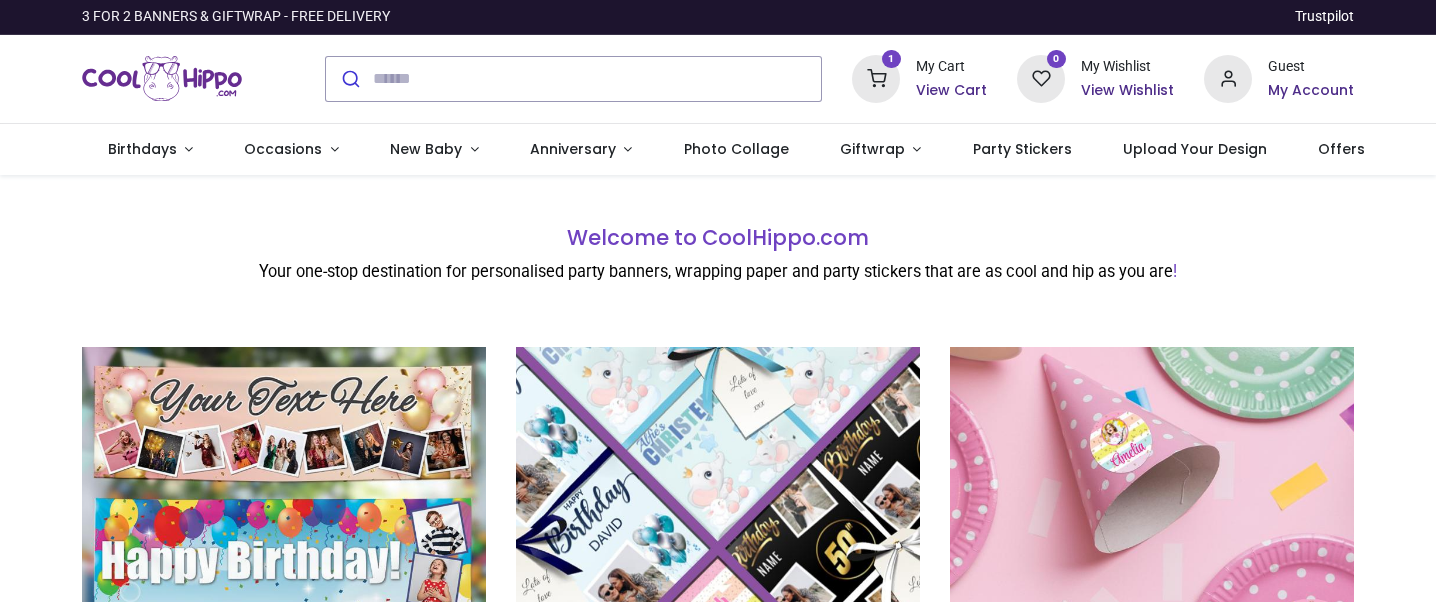 scroll, scrollTop: 0, scrollLeft: 0, axis: both 